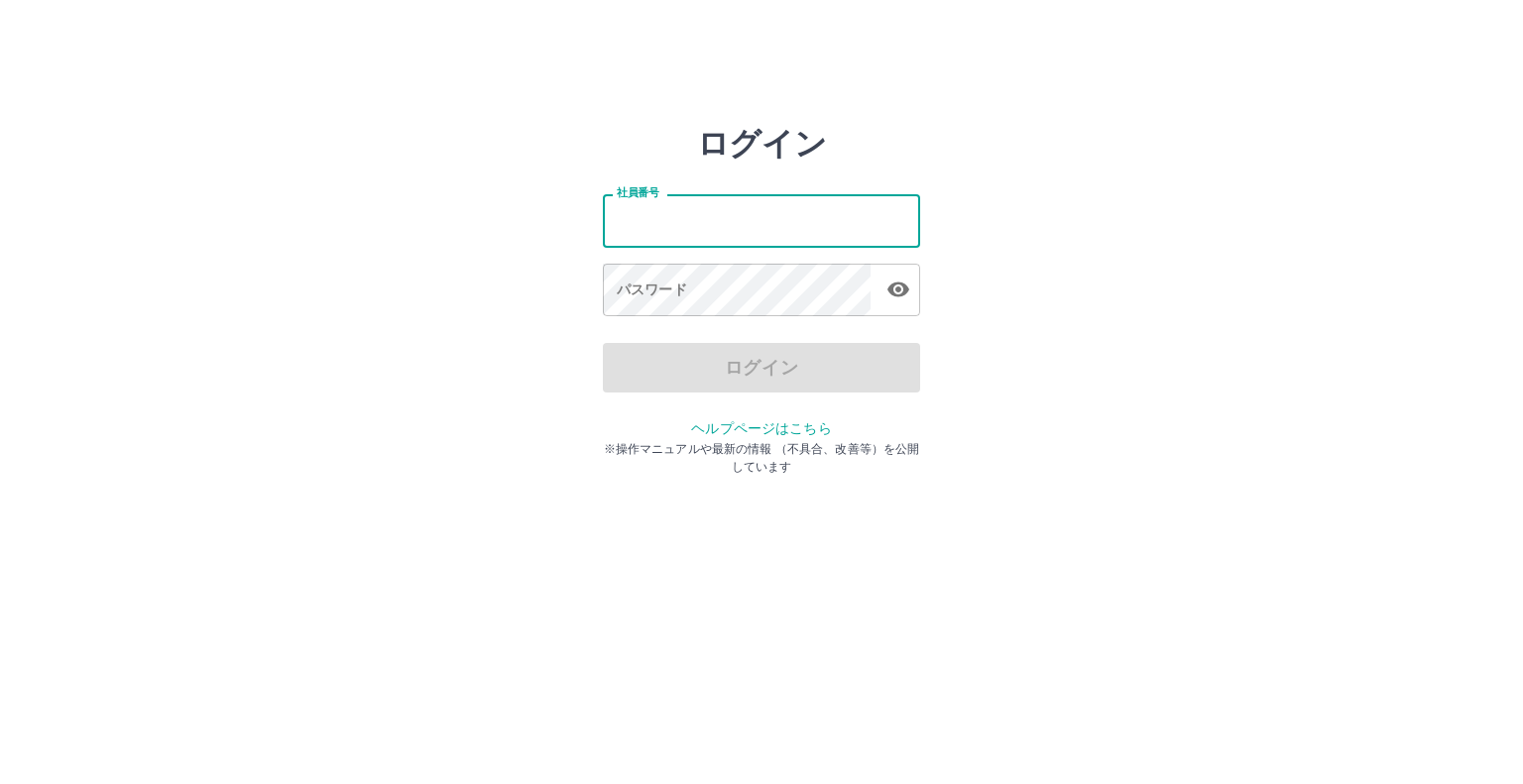 scroll, scrollTop: 0, scrollLeft: 0, axis: both 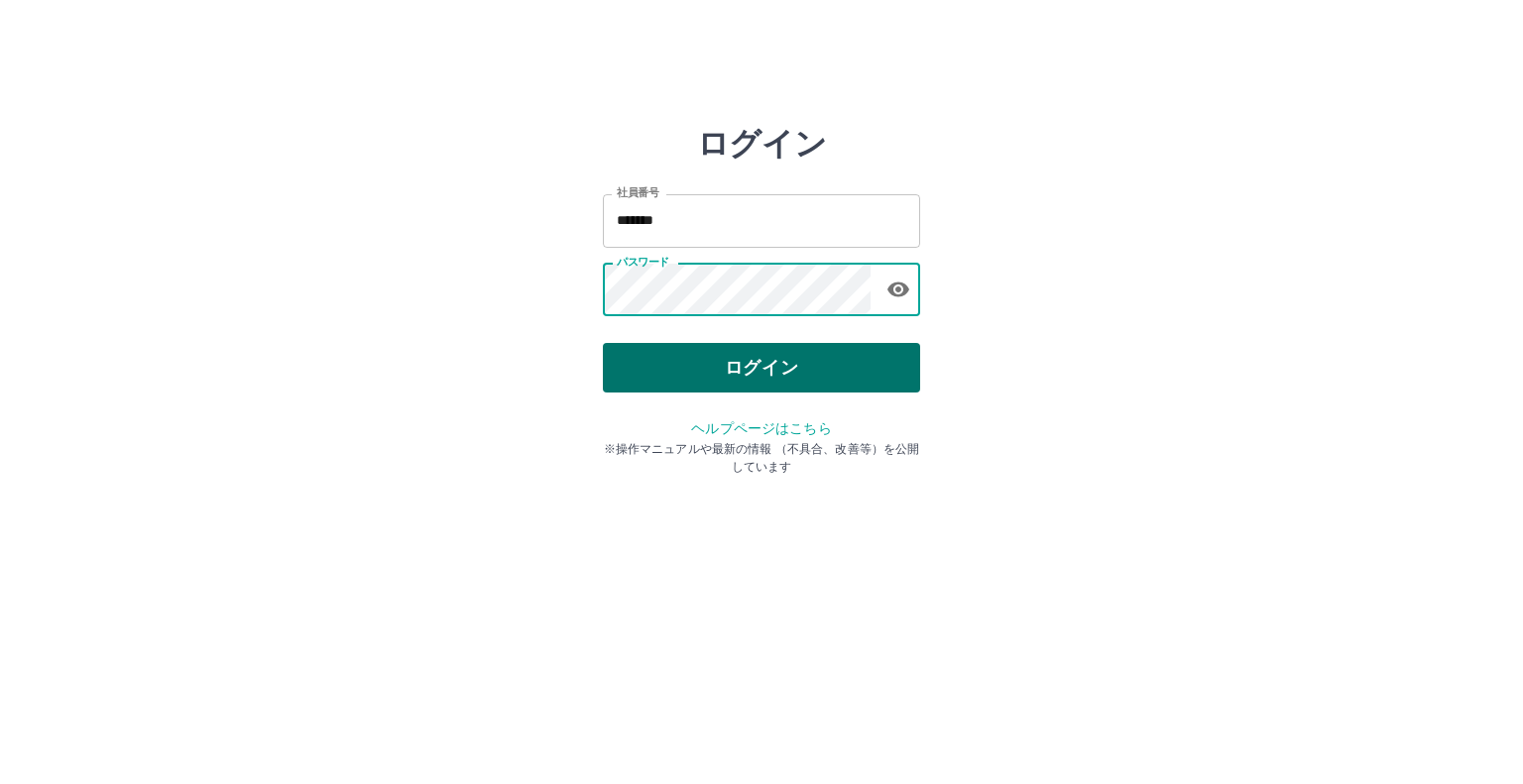 click on "ログイン" at bounding box center [762, 368] 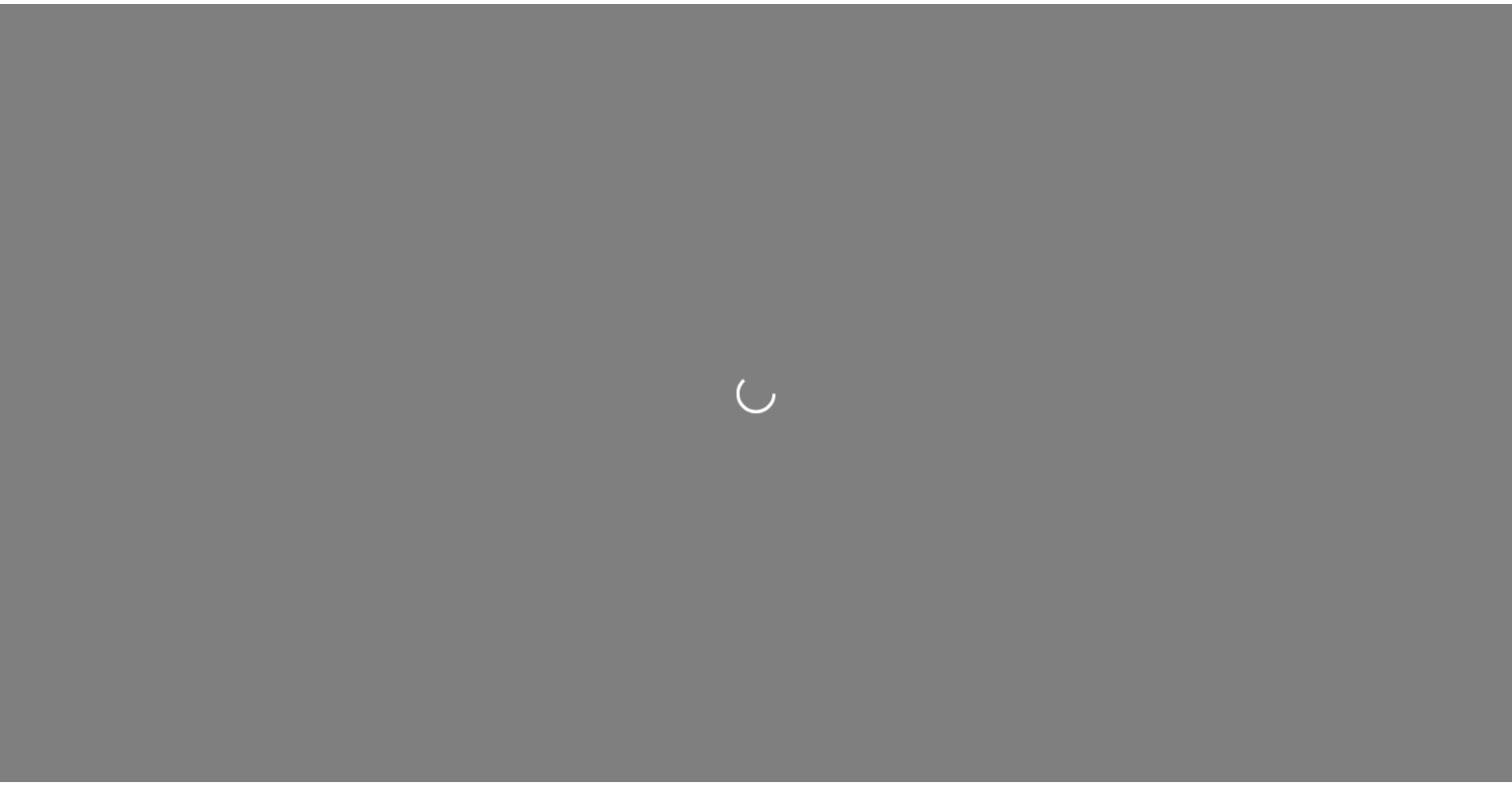 scroll, scrollTop: 0, scrollLeft: 0, axis: both 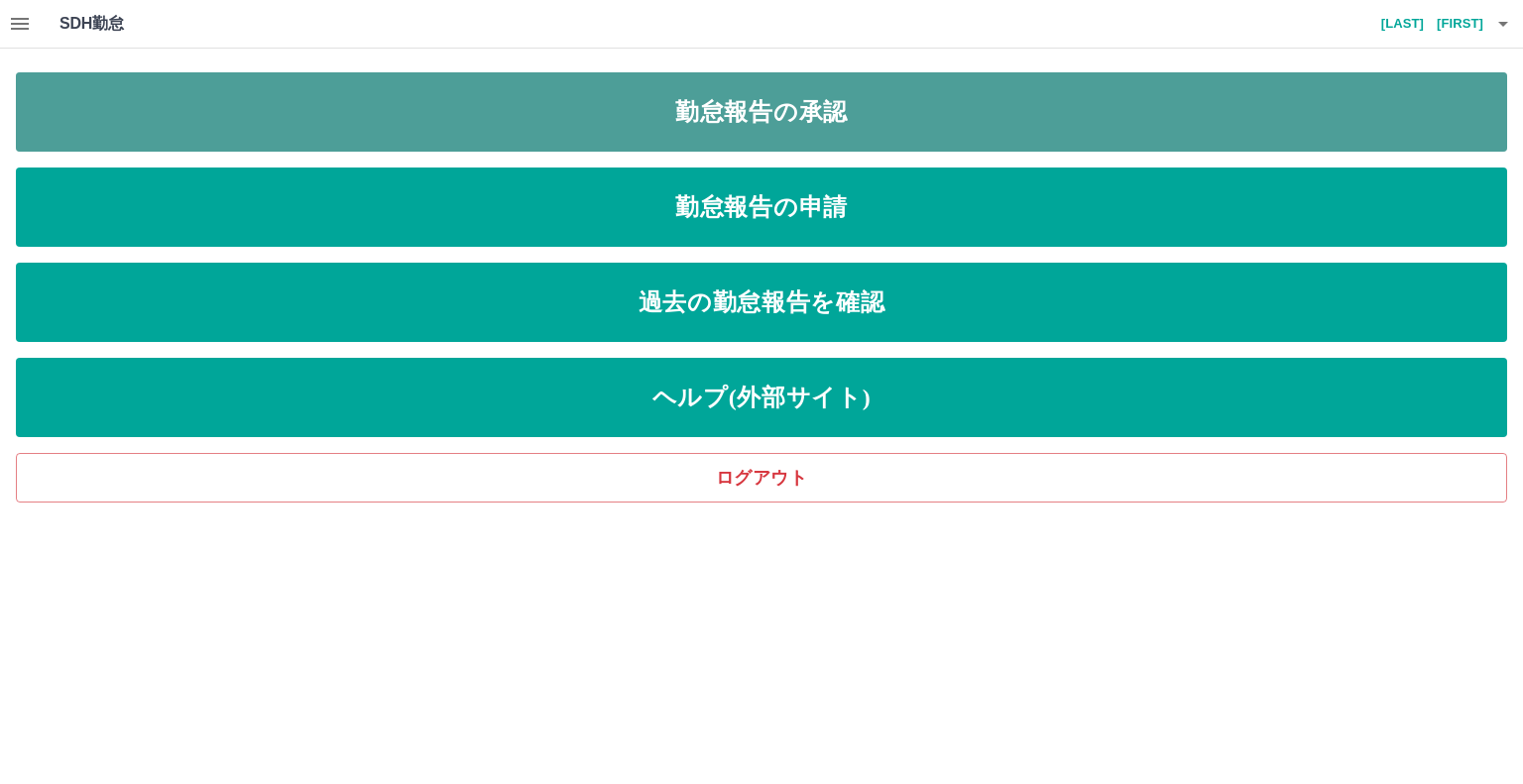click on "勤怠報告の承認" at bounding box center (762, 112) 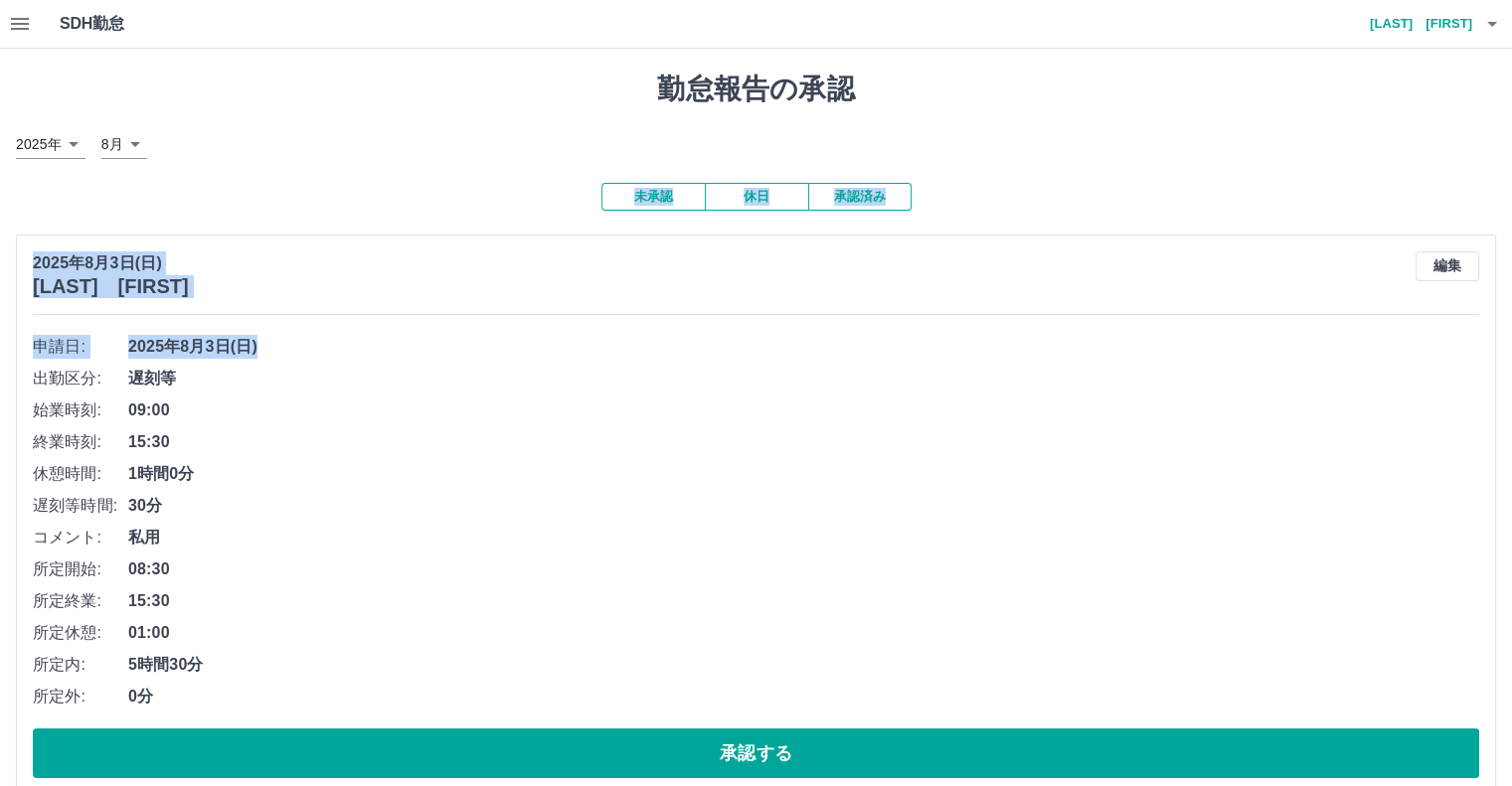 drag, startPoint x: 827, startPoint y: 121, endPoint x: 968, endPoint y: 341, distance: 261.30633 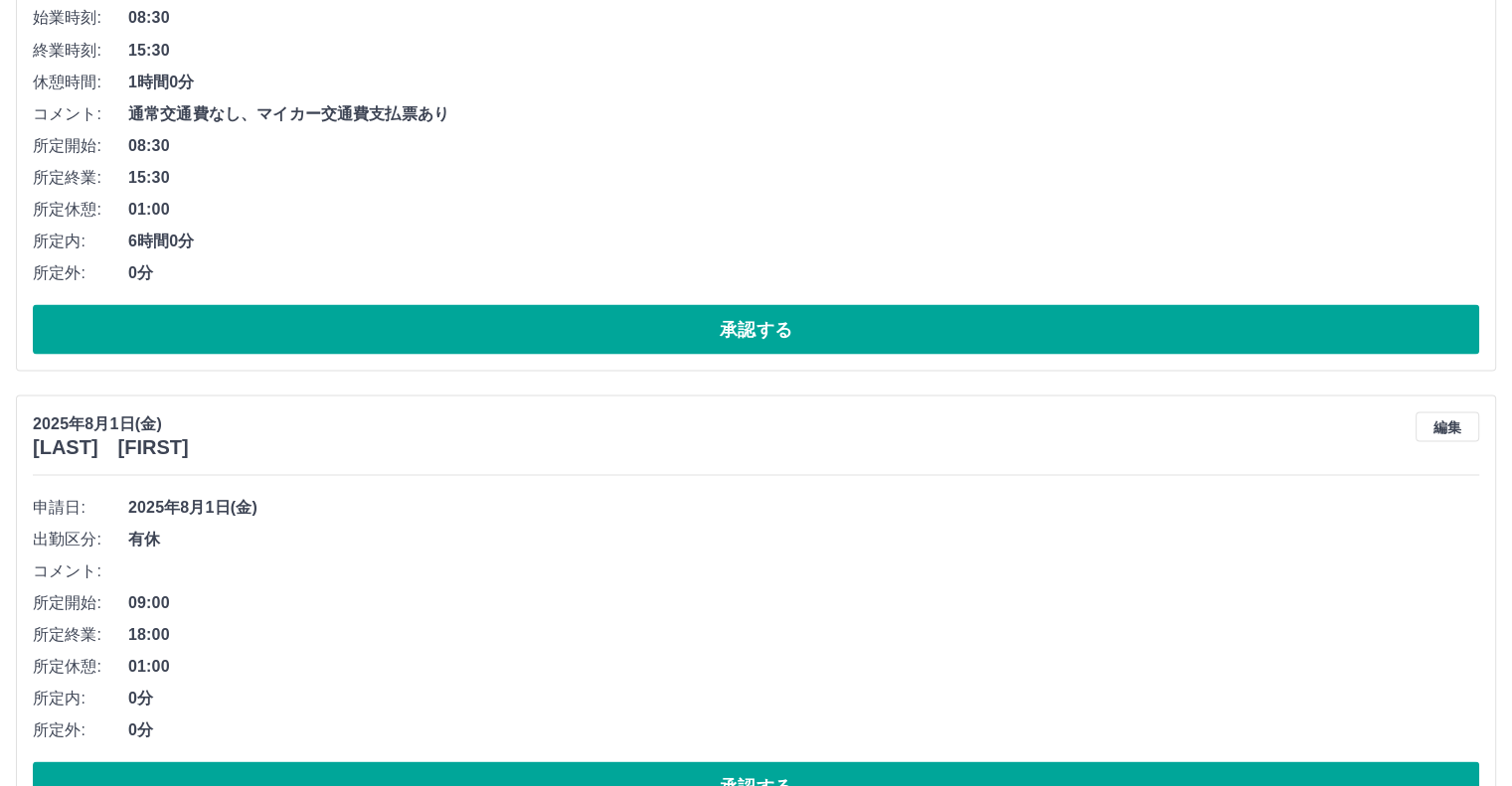scroll, scrollTop: 3804, scrollLeft: 0, axis: vertical 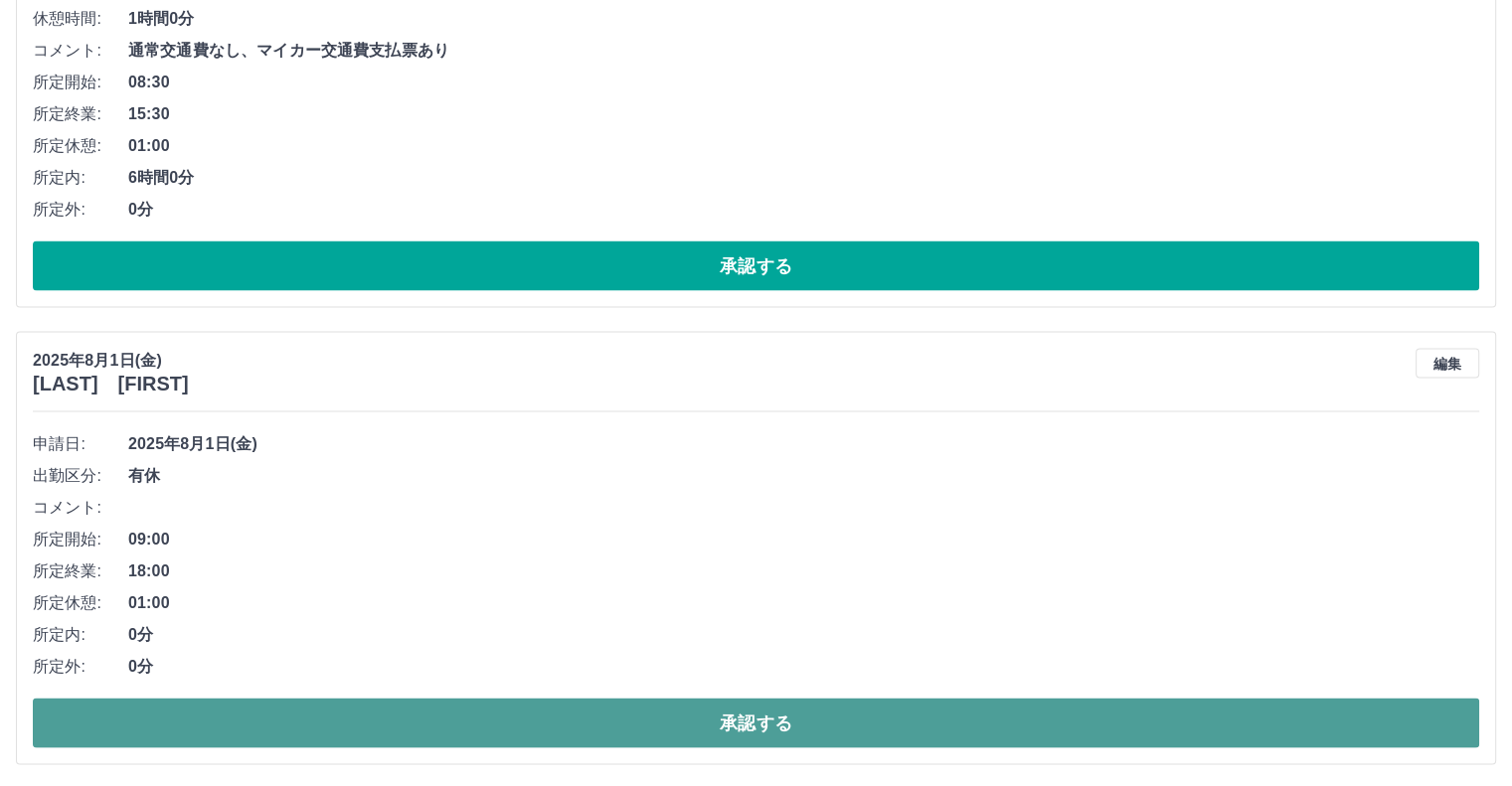 click on "承認する" at bounding box center [756, 723] 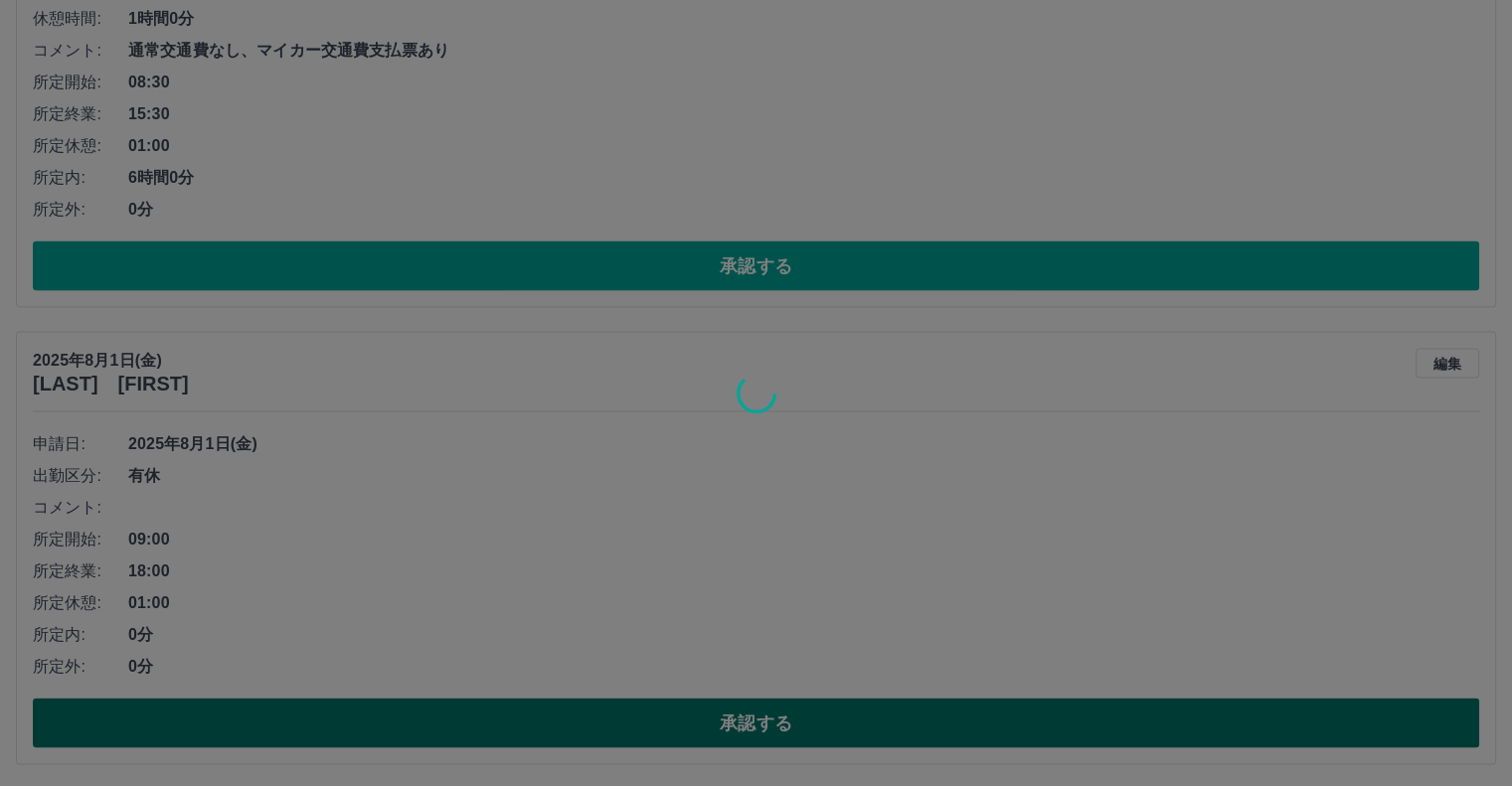 scroll, scrollTop: 3347, scrollLeft: 0, axis: vertical 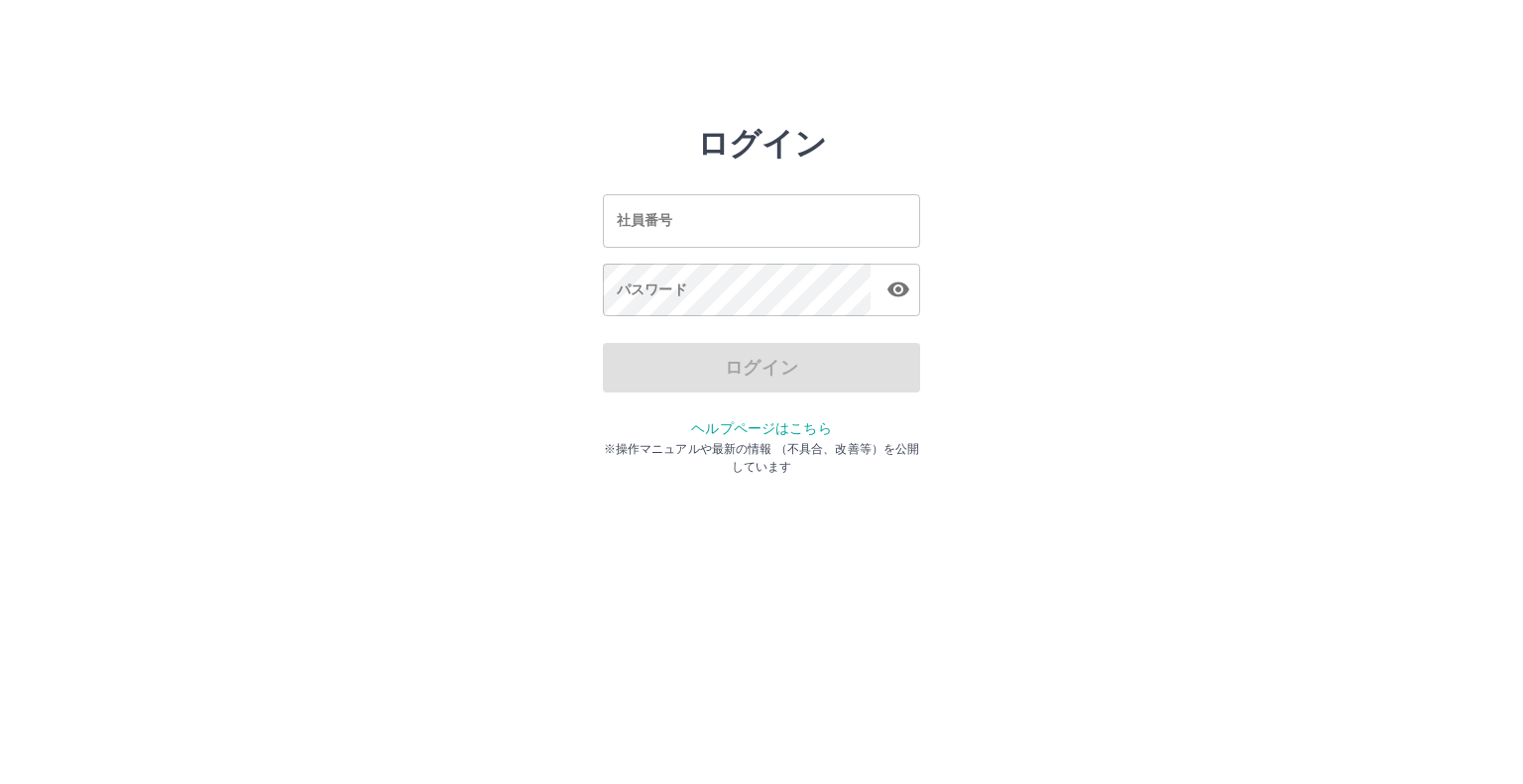 click on "社員番号" at bounding box center (762, 220) 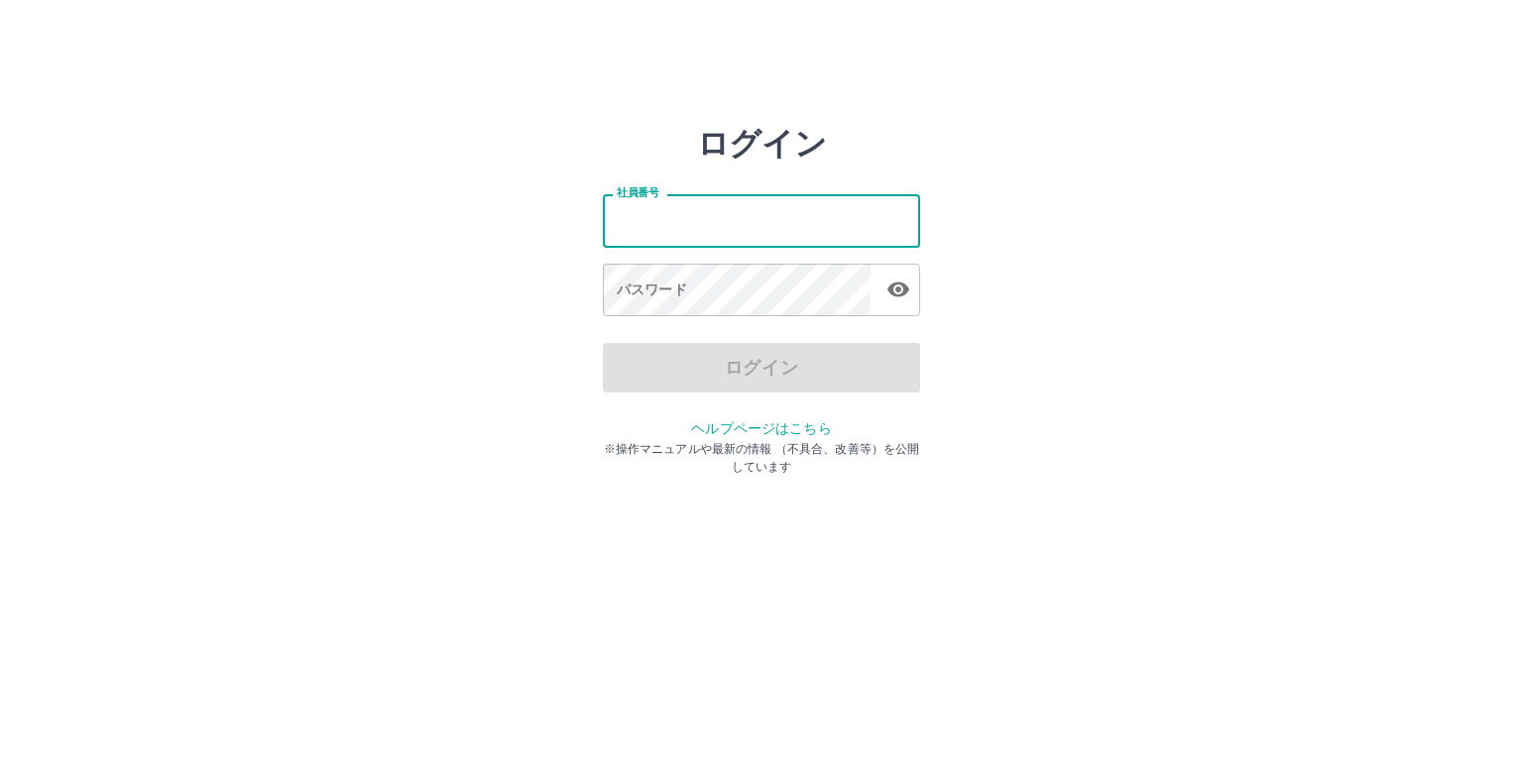 type on "*******" 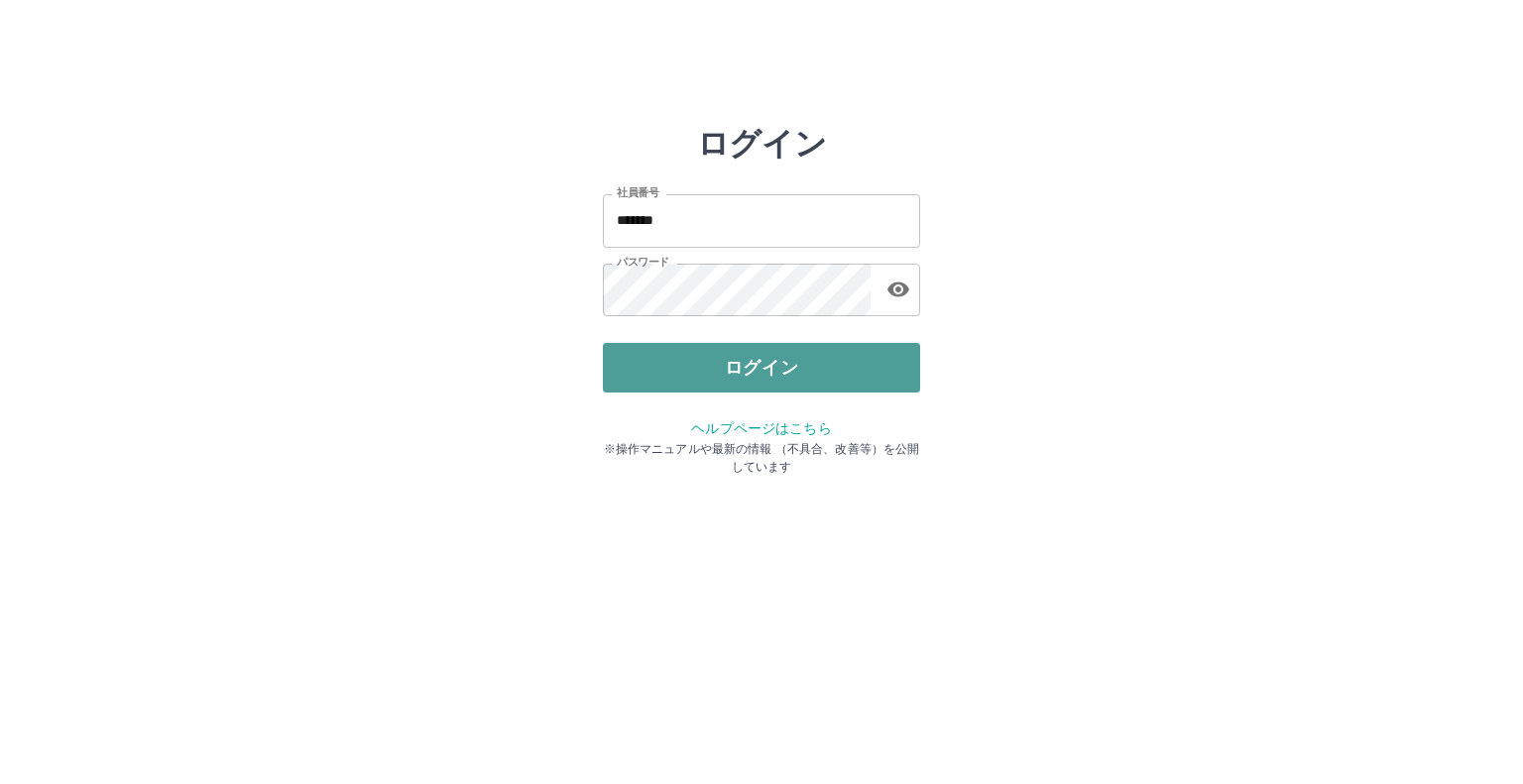 click on "ログイン" at bounding box center (762, 368) 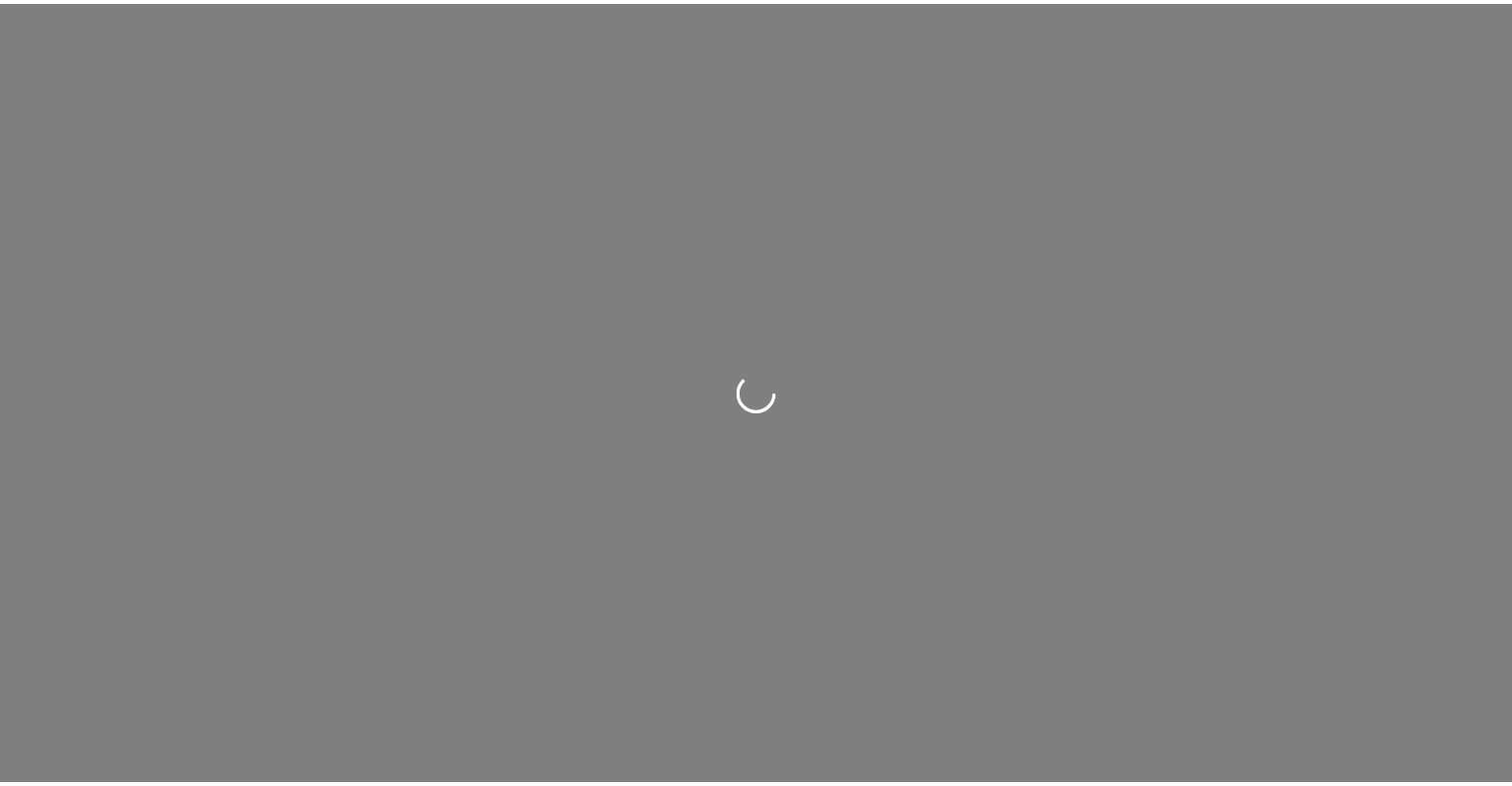 scroll, scrollTop: 0, scrollLeft: 0, axis: both 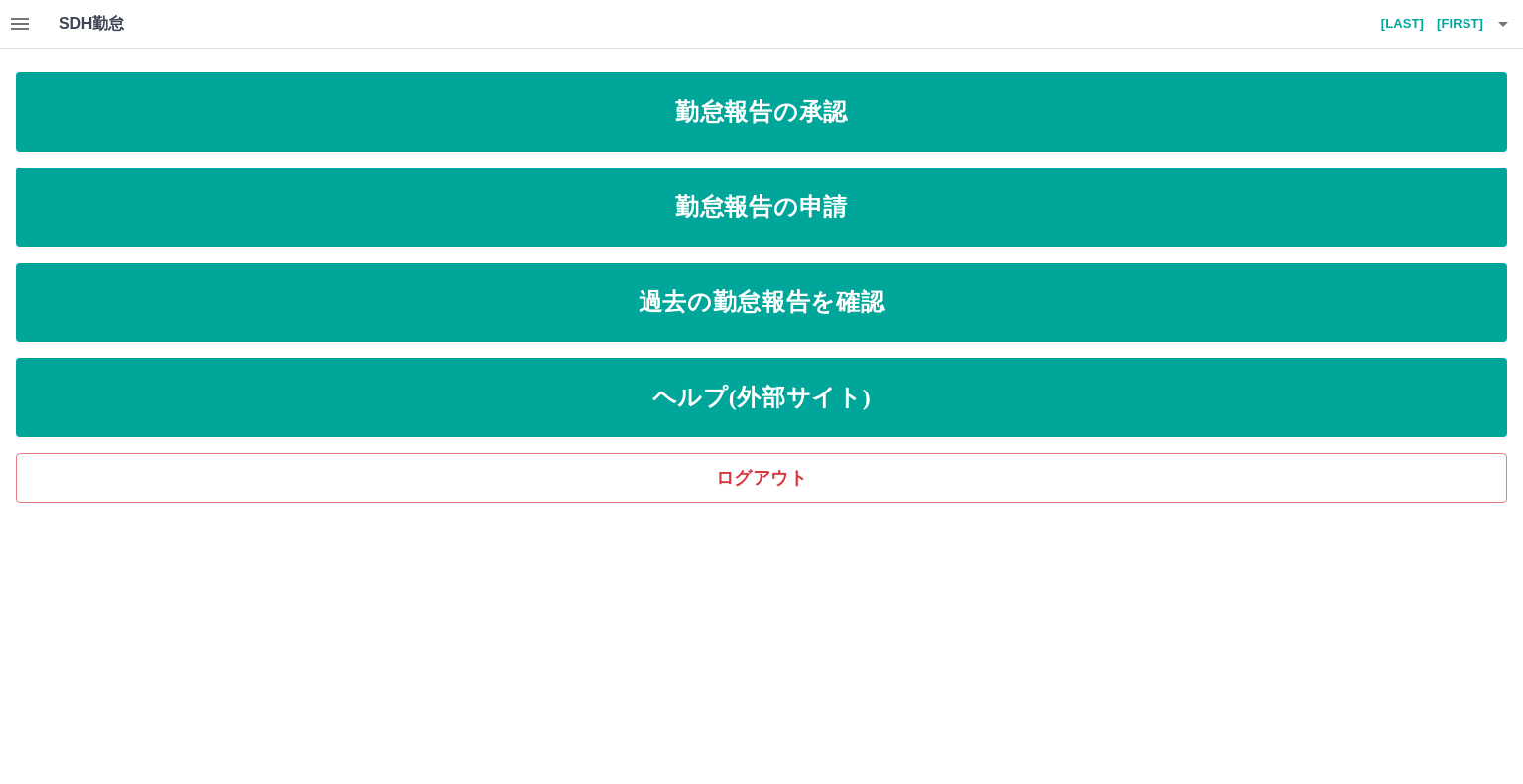 click on "SDH勤怠 [LAST]　[FIRST]" at bounding box center (762, 24) 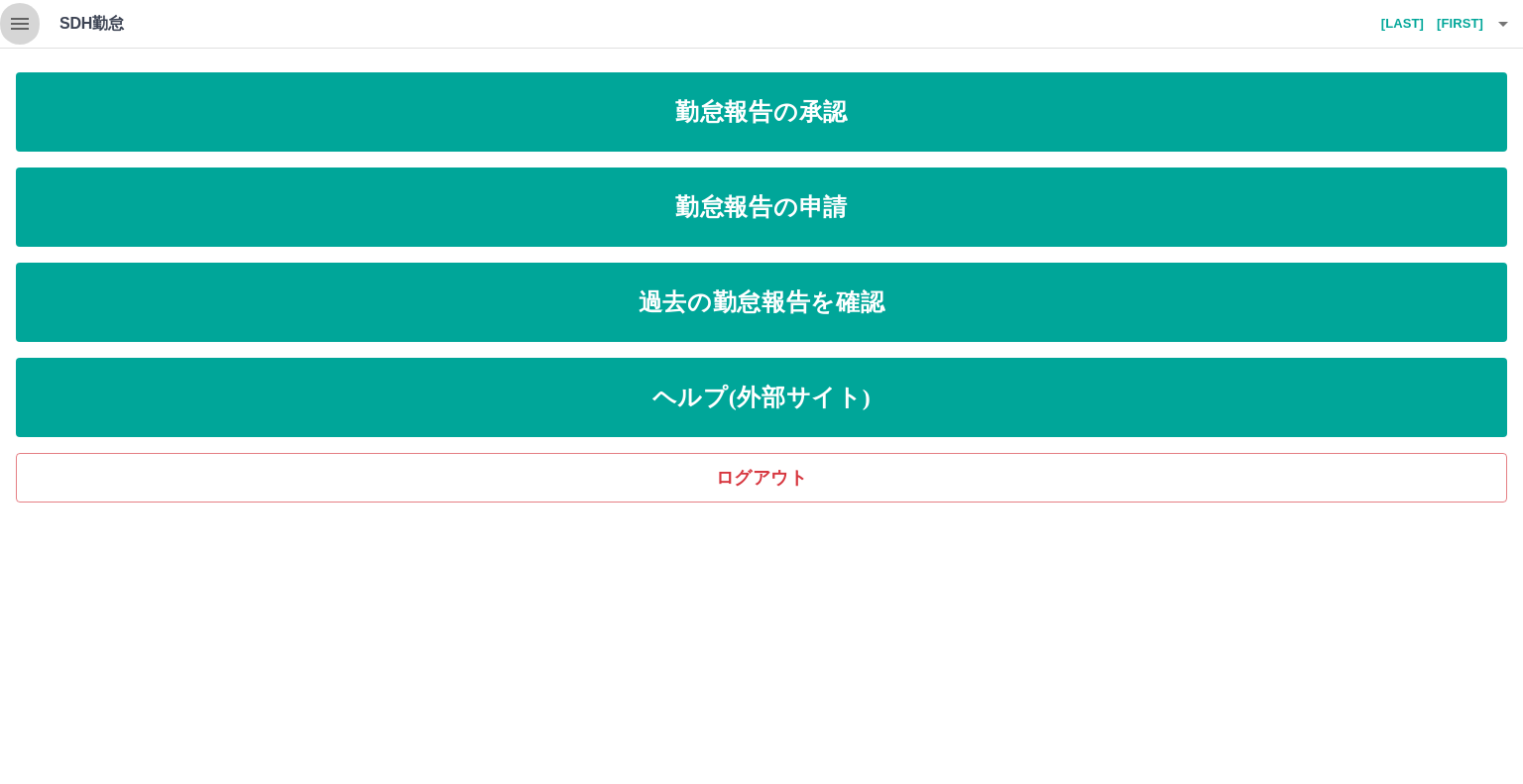 click 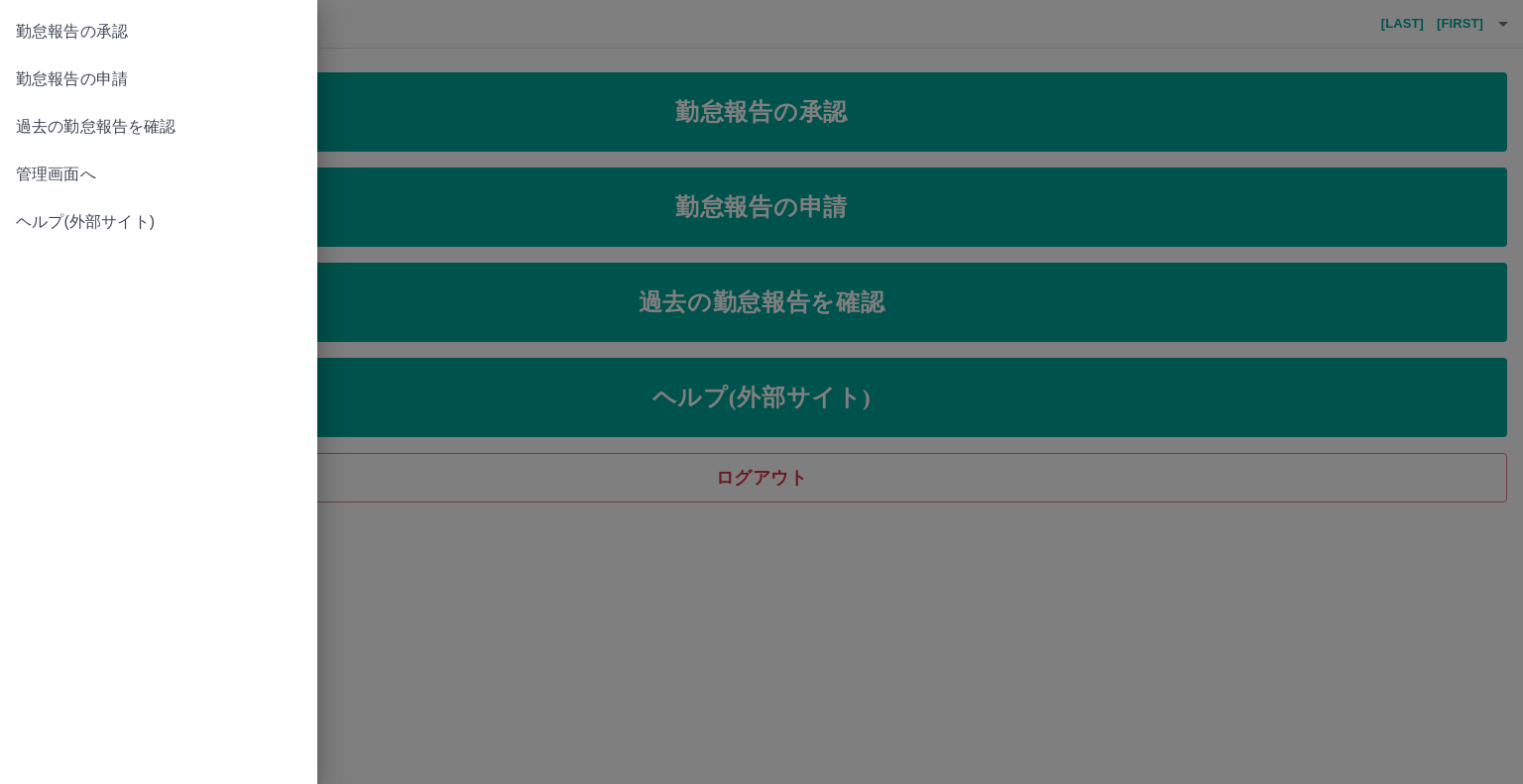 click on "管理画面へ" at bounding box center [159, 174] 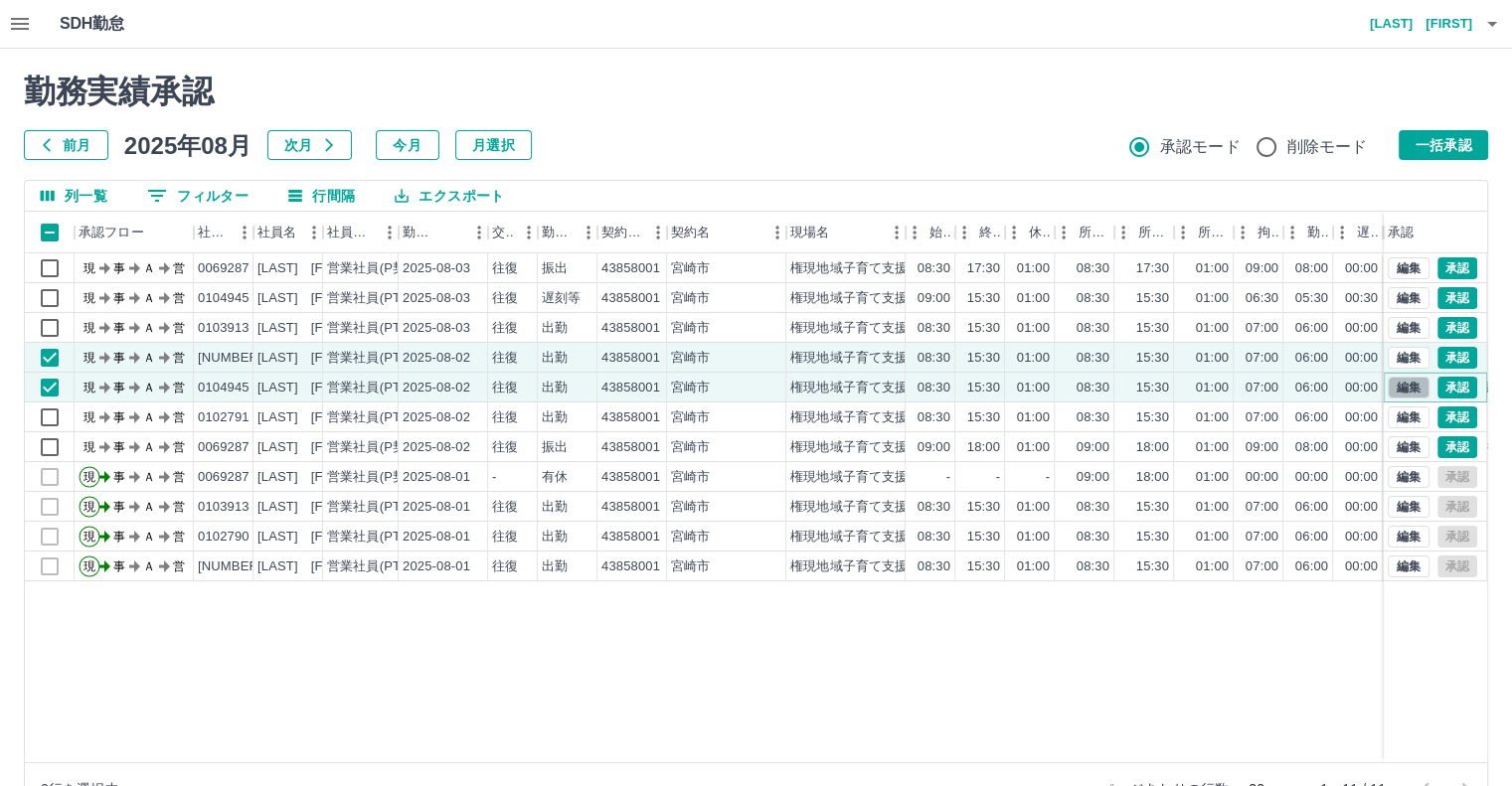 click on "編集" at bounding box center (1409, 388) 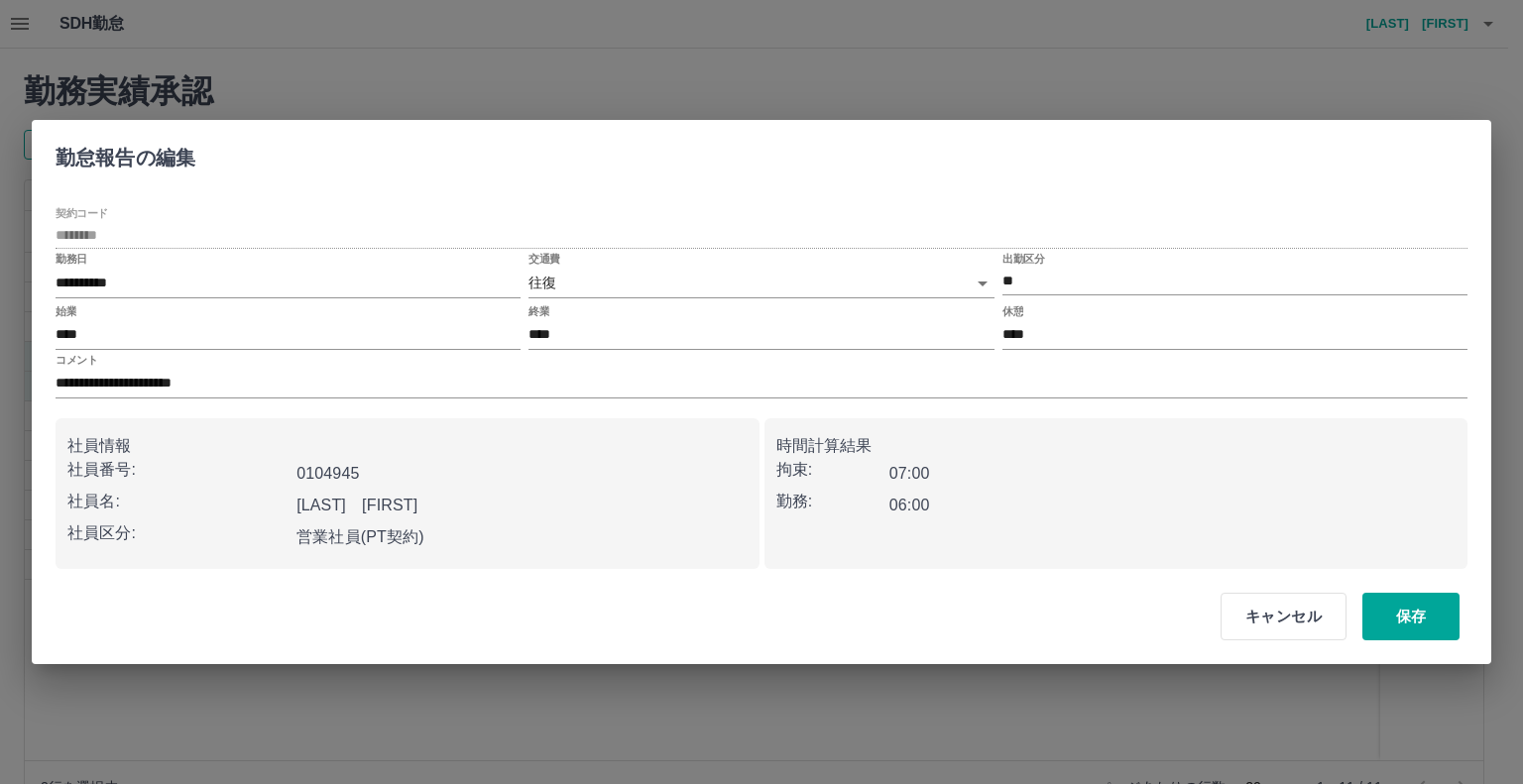 click on "SDH勤怠 [LAST]　[FIRST] 勤務実績承認 前月 2025年08月 次月 今月 月選択 承認モード 削除モード 一括承認 列一覧 0 フィルター 行間隔 エクスポート 承認フロー 社員番号 社員名 社員区分 勤務日 交通費 勤務区分 契約コード 契約名 現場名 始業 終業 休憩 所定開始 所定終業 所定休憩 拘束 勤務 遅刻等 コメント ステータス 承認 現 事 Ａ 営 0069287 [LAST]　[FIRST] 営業社員(P契約) 2025-08-03 往復 振出 43858001 [CITY] 権現地域子育て支援センター 08:30 17:30 01:00 08:30 17:30 01:00 09:00 08:00 00:00 [DATE]振り出勤 現場責任者承認待 現 事 Ａ 営 0104945 [LAST]　[FIRST] 営業社員(PT契約) 2025-08-03 往復 遅刻等 43858001 [CITY] 権現地域子育て支援センター 09:00 15:30 01:00 08:30 15:30 01:00 06:30 05:30 00:30 私用 現場責任者承認待 現 事 Ａ 営 0103913 [LAST]　[FIRST] 営業社員(PT契約) 2025-08-03 往復 出勤 43858001" at bounding box center [762, 418] 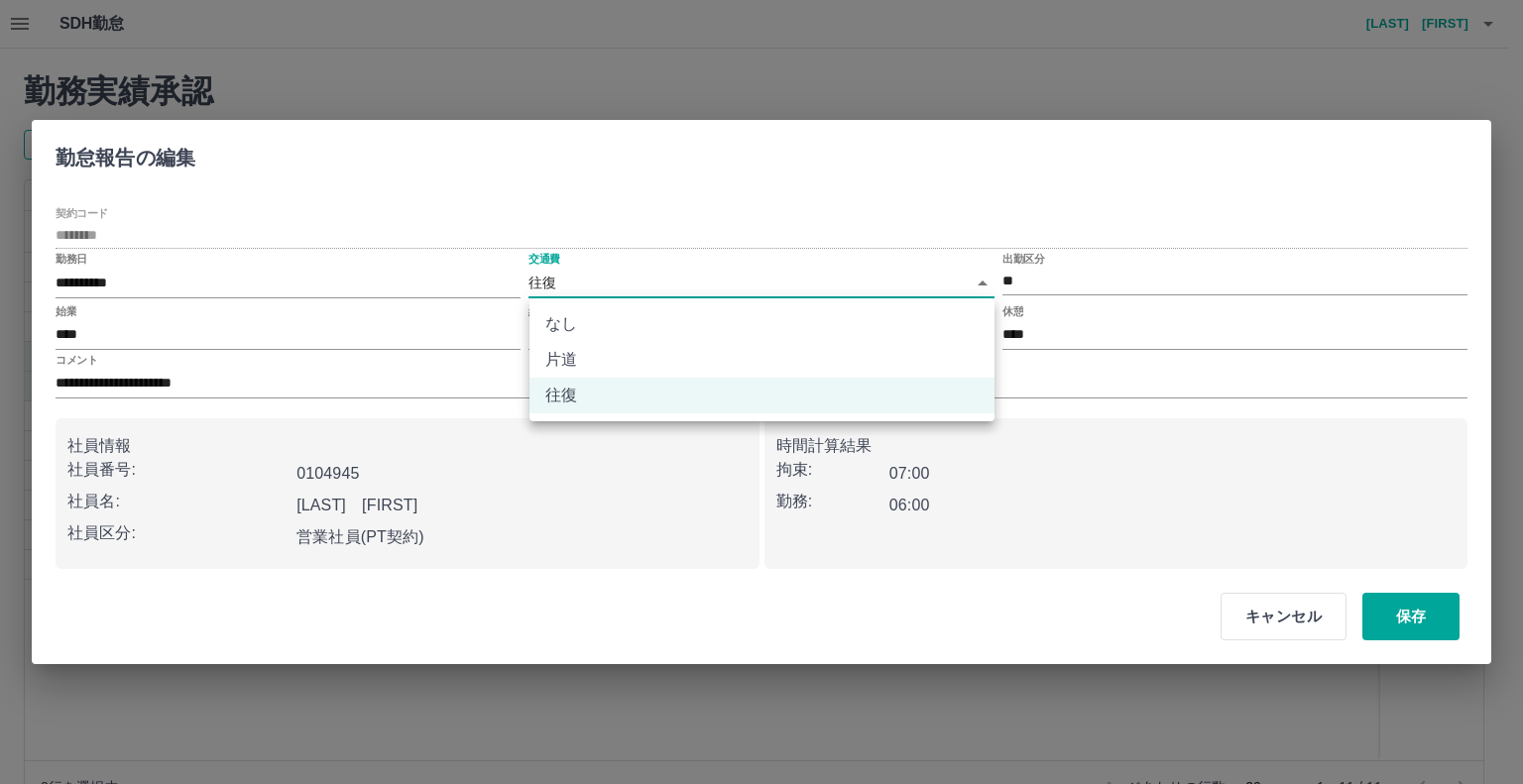 click on "なし" at bounding box center (762, 324) 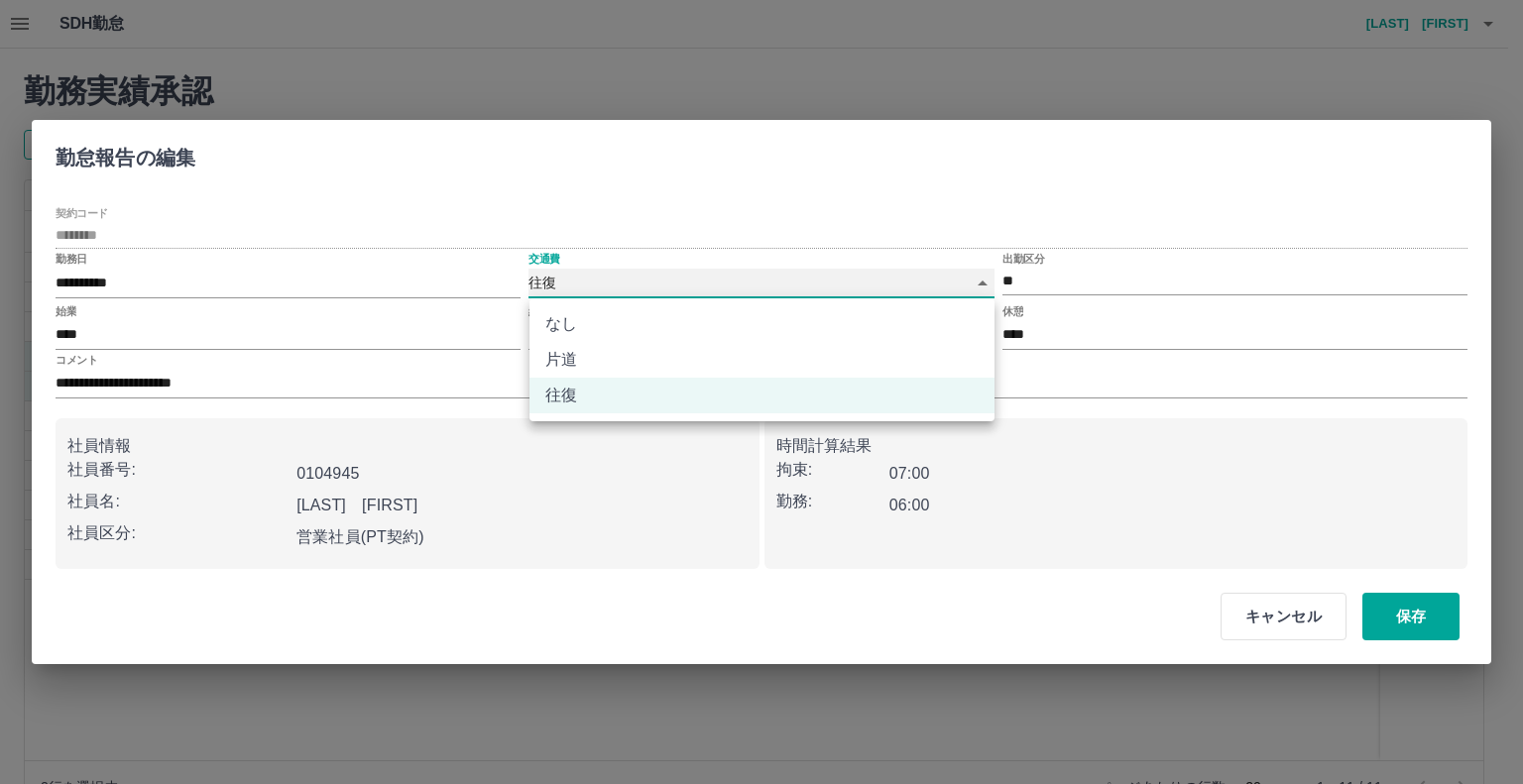 type on "****" 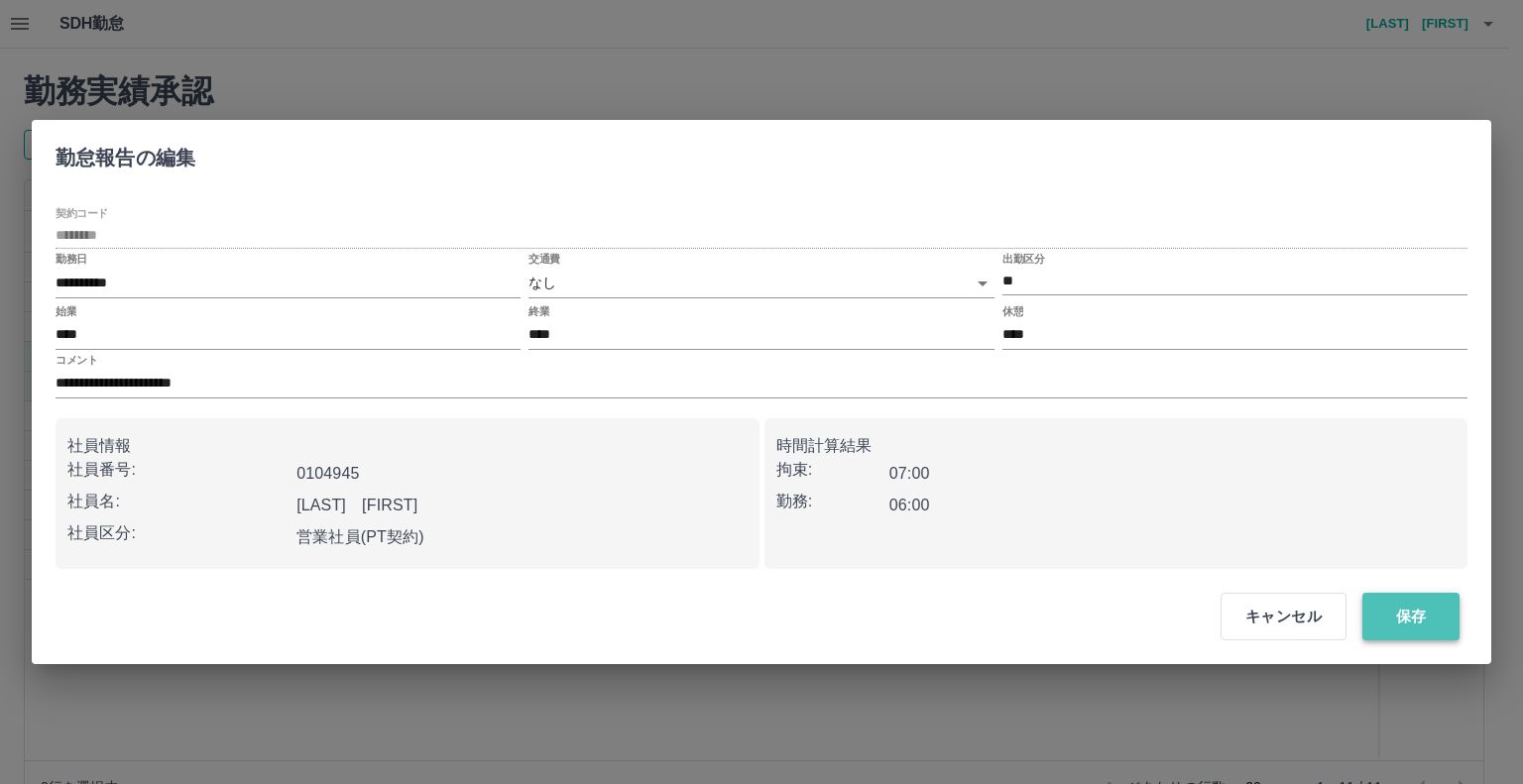 click on "保存" at bounding box center [1411, 616] 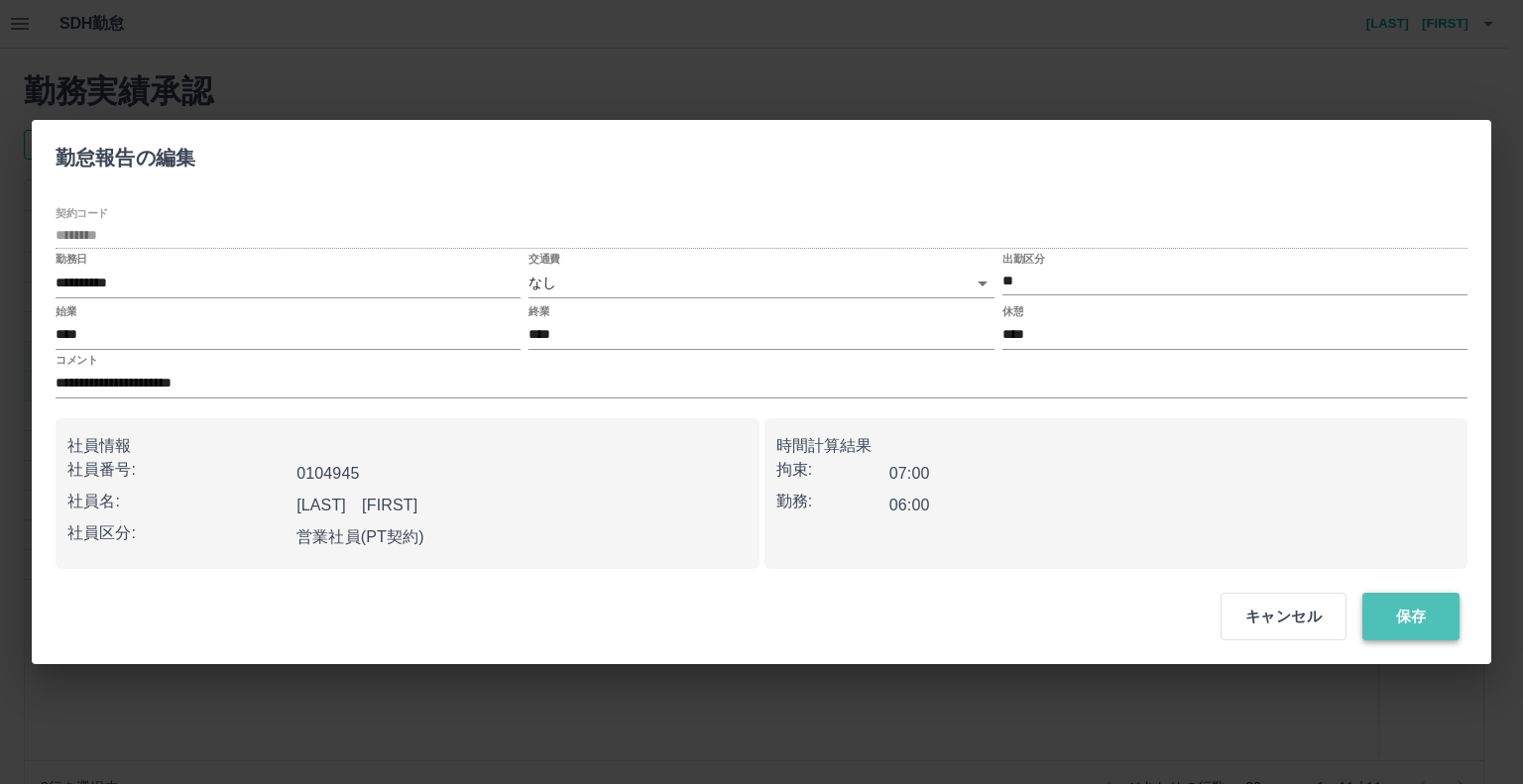 click on "保存" at bounding box center (1411, 616) 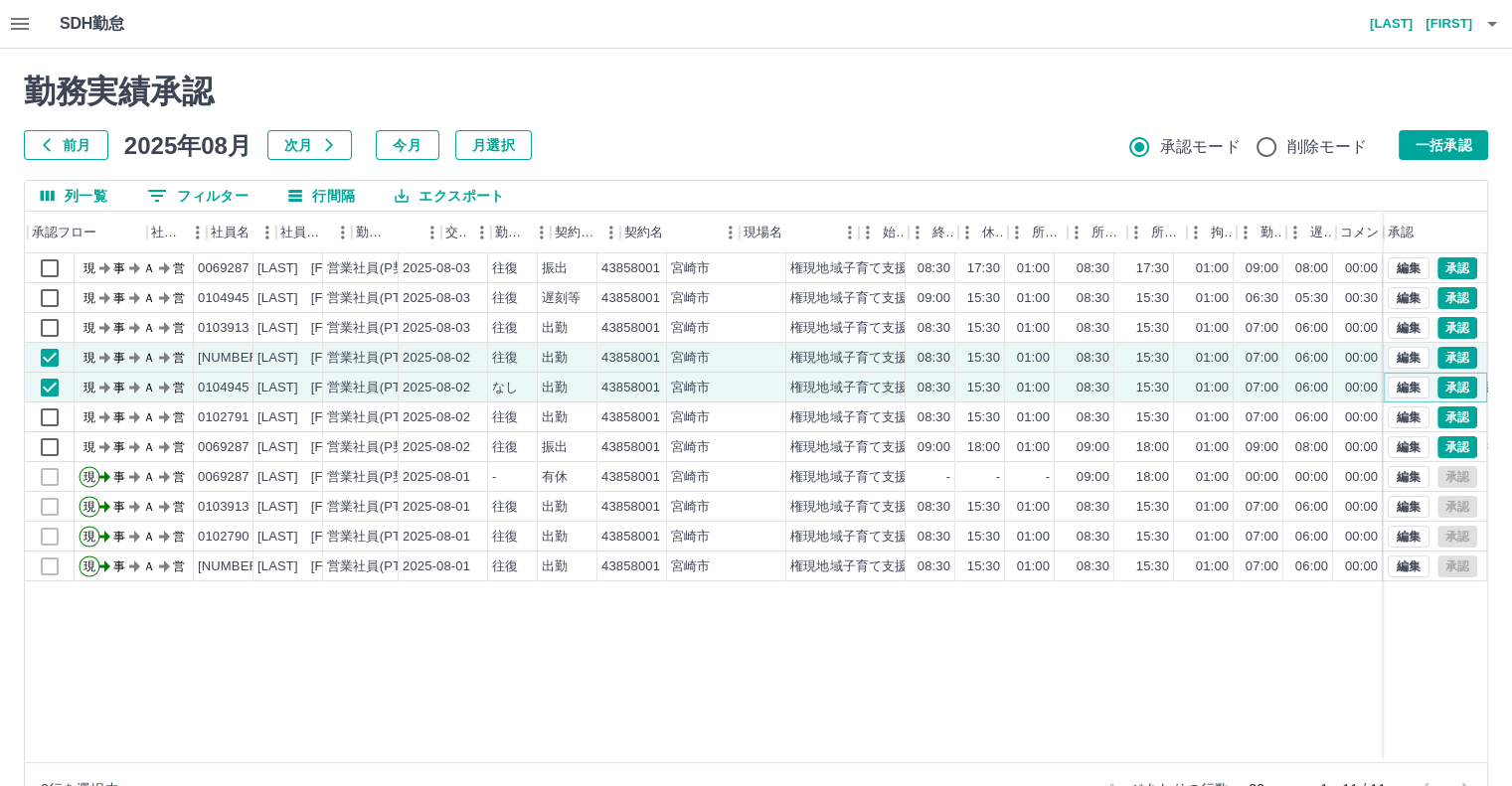 scroll, scrollTop: 0, scrollLeft: 59, axis: horizontal 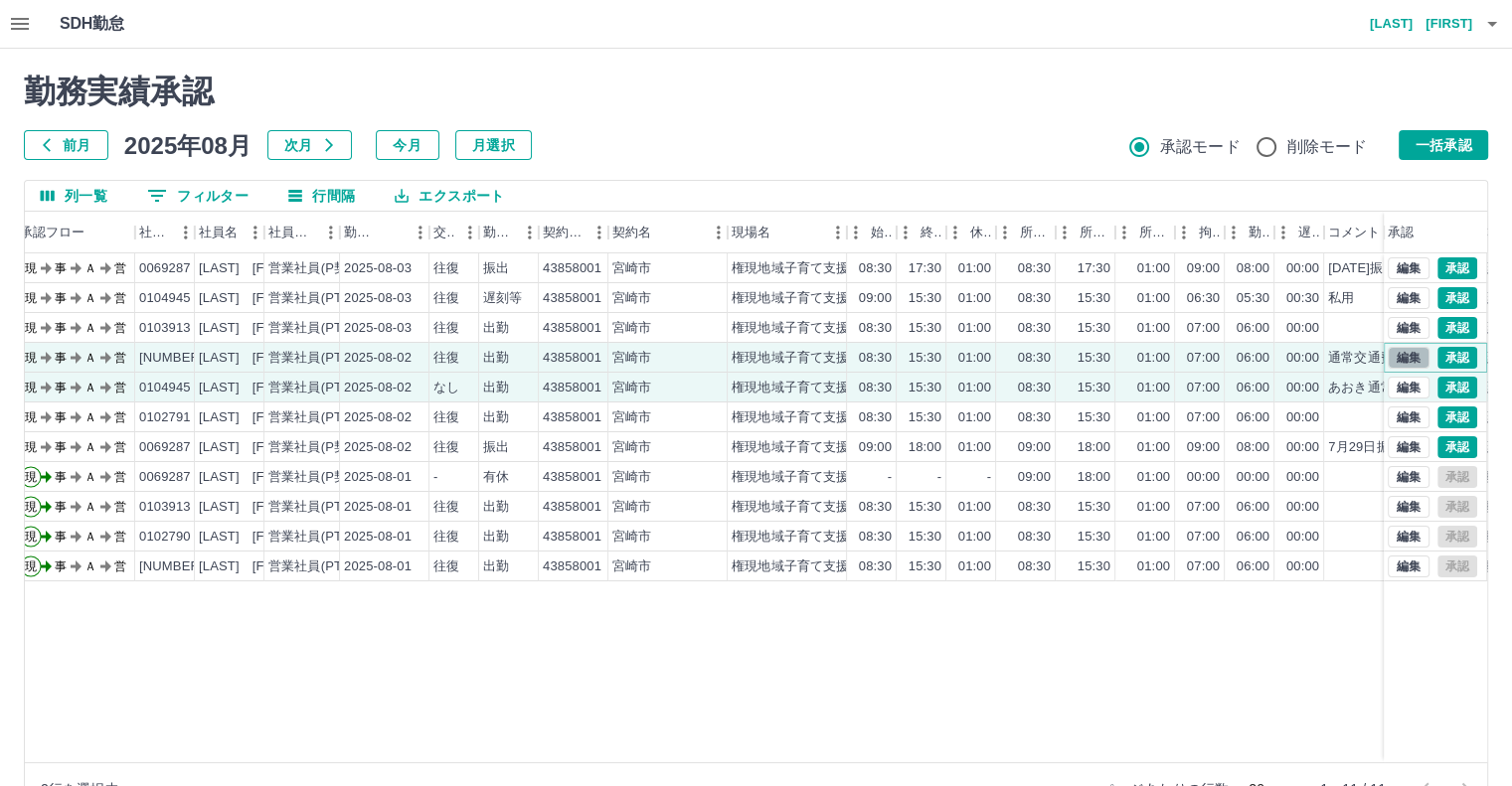 click on "編集" at bounding box center (1409, 358) 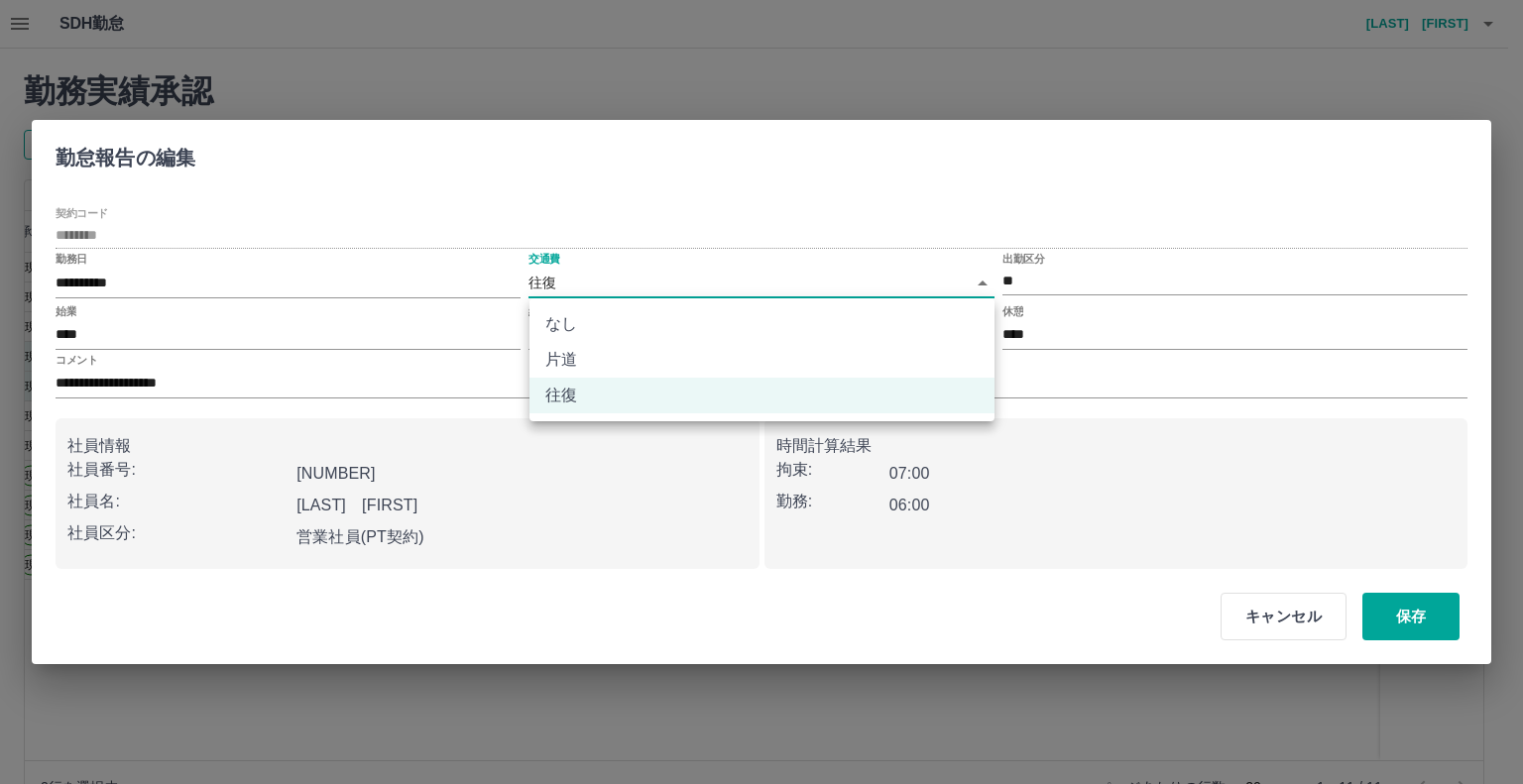 click on "SDH勤怠 [LAST]　[FIRST] 勤務実績承認 前月 2025年08月 次月 今月 月選択 承認モード 削除モード 一括承認 列一覧 0 フィルター 行間隔 エクスポート 承認フロー 社員番号 社員名 社員区分 勤務日 交通費 勤務区分 契約コード 契約名 現場名 始業 終業 休憩 所定開始 所定終業 所定休憩 拘束 勤務 遅刻等 コメント ステータス 承認 現 事 Ａ 営 0069287 [LAST]　[FIRST] 営業社員(P契約) 2025-08-03 往復 振出 43858001 [CITY] 権現地域子育て支援センター 08:30 17:30 01:00 08:30 17:30 01:00 09:00 08:00 00:00 [DATE]振り出勤 現場責任者承認待 現 事 Ａ 営 0104945 [LAST]　[FIRST] 営業社員(PT契約) 2025-08-03 往復 遅刻等 43858001 [CITY] 権現地域子育て支援センター 09:00 15:30 01:00 08:30 15:30 01:00 06:30 05:30 00:30 私用 現場責任者承認待 現 事 Ａ 営 0103913 [LAST]　[FIRST] 営業社員(PT契約) 2025-08-03 往復 出勤 43858001" at bounding box center [762, 418] 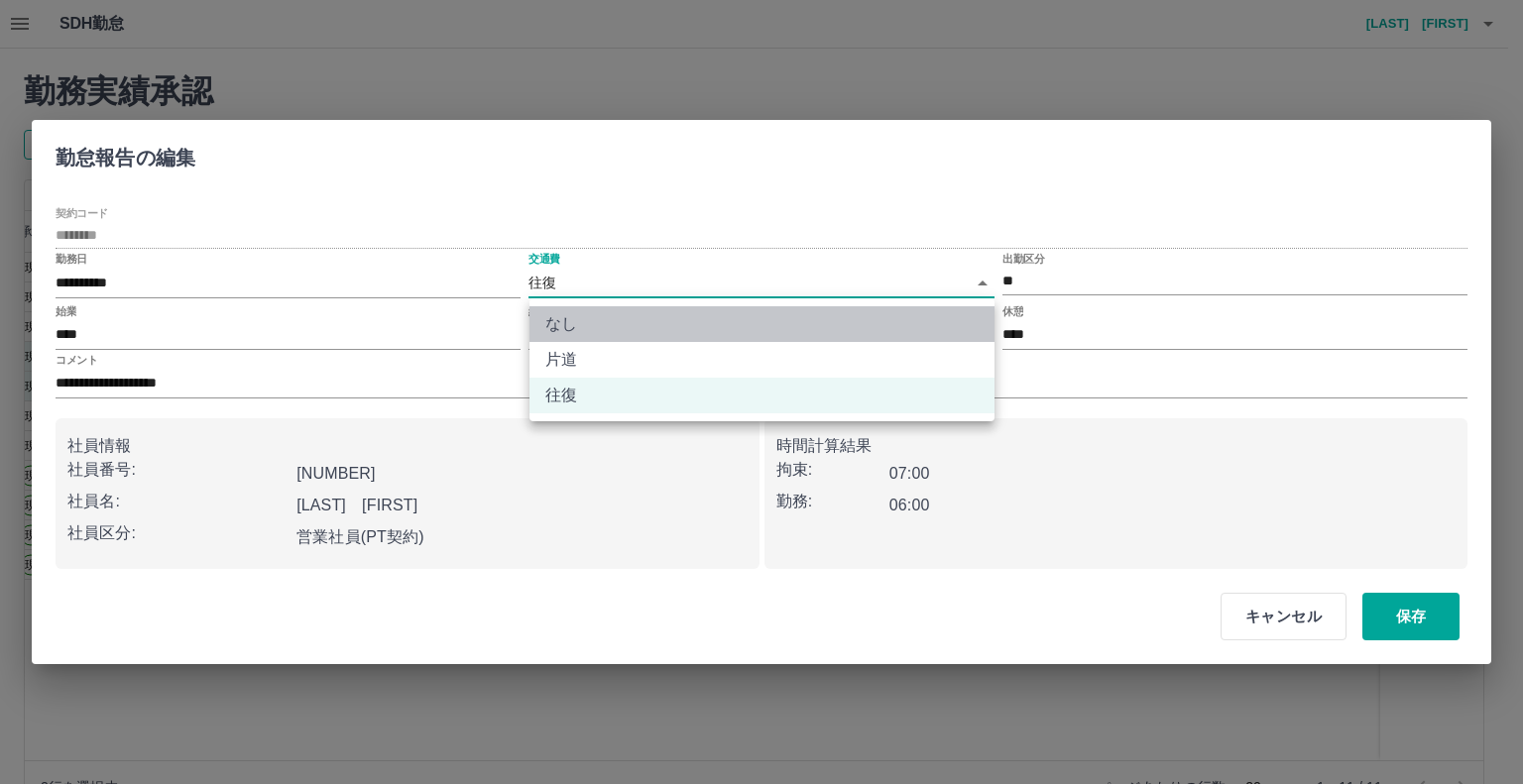 click on "なし" at bounding box center (762, 324) 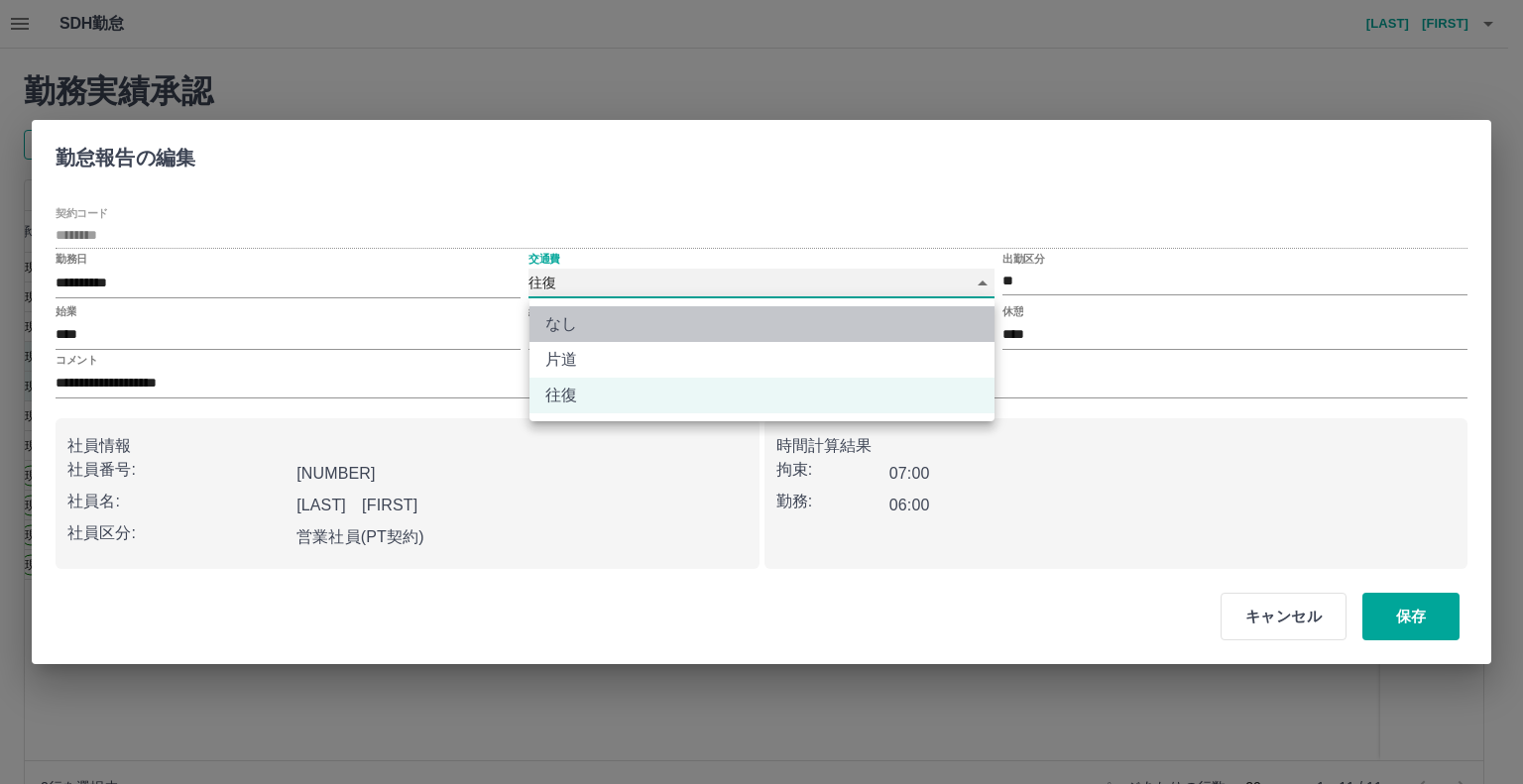 type on "****" 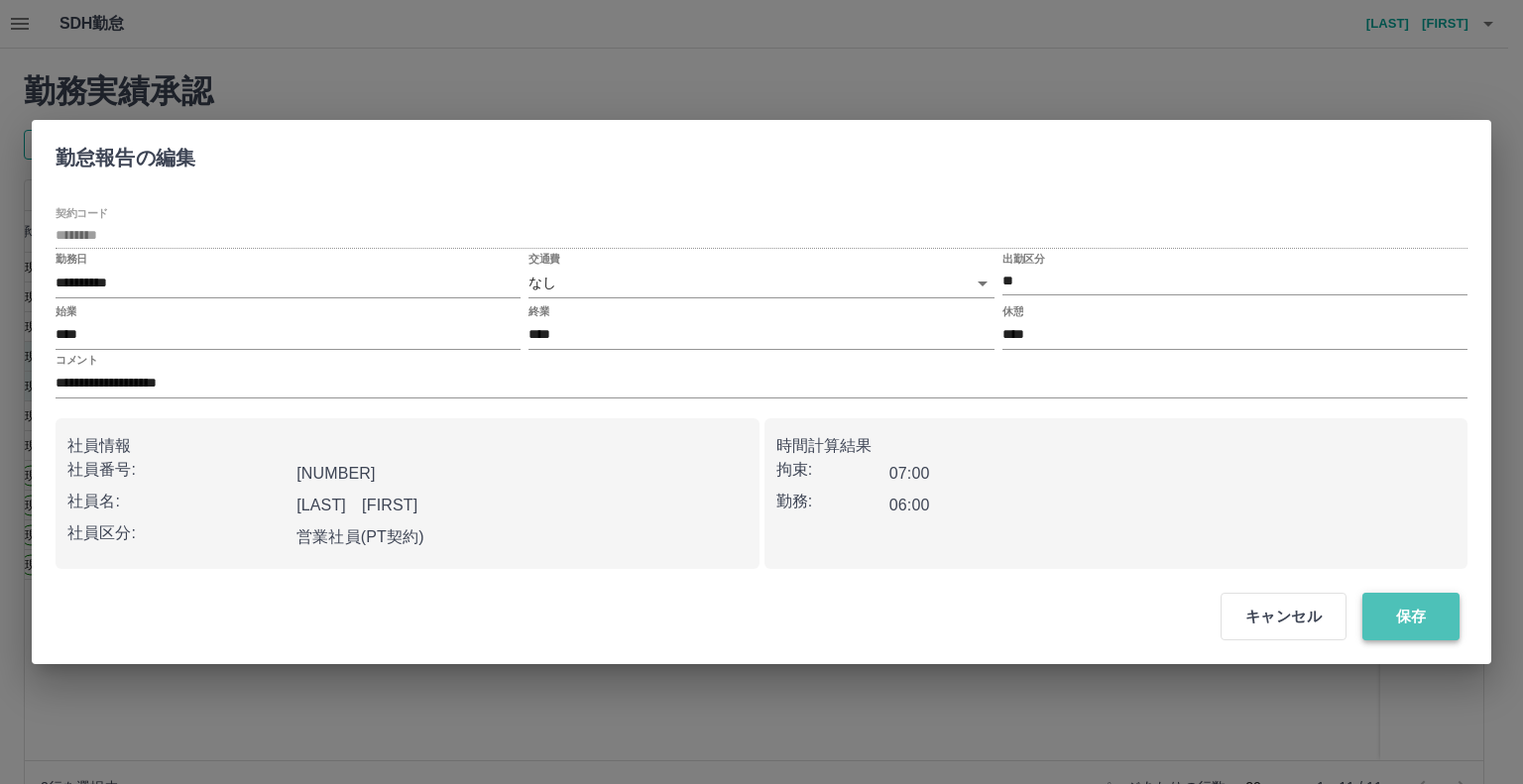 click on "保存" at bounding box center [1411, 616] 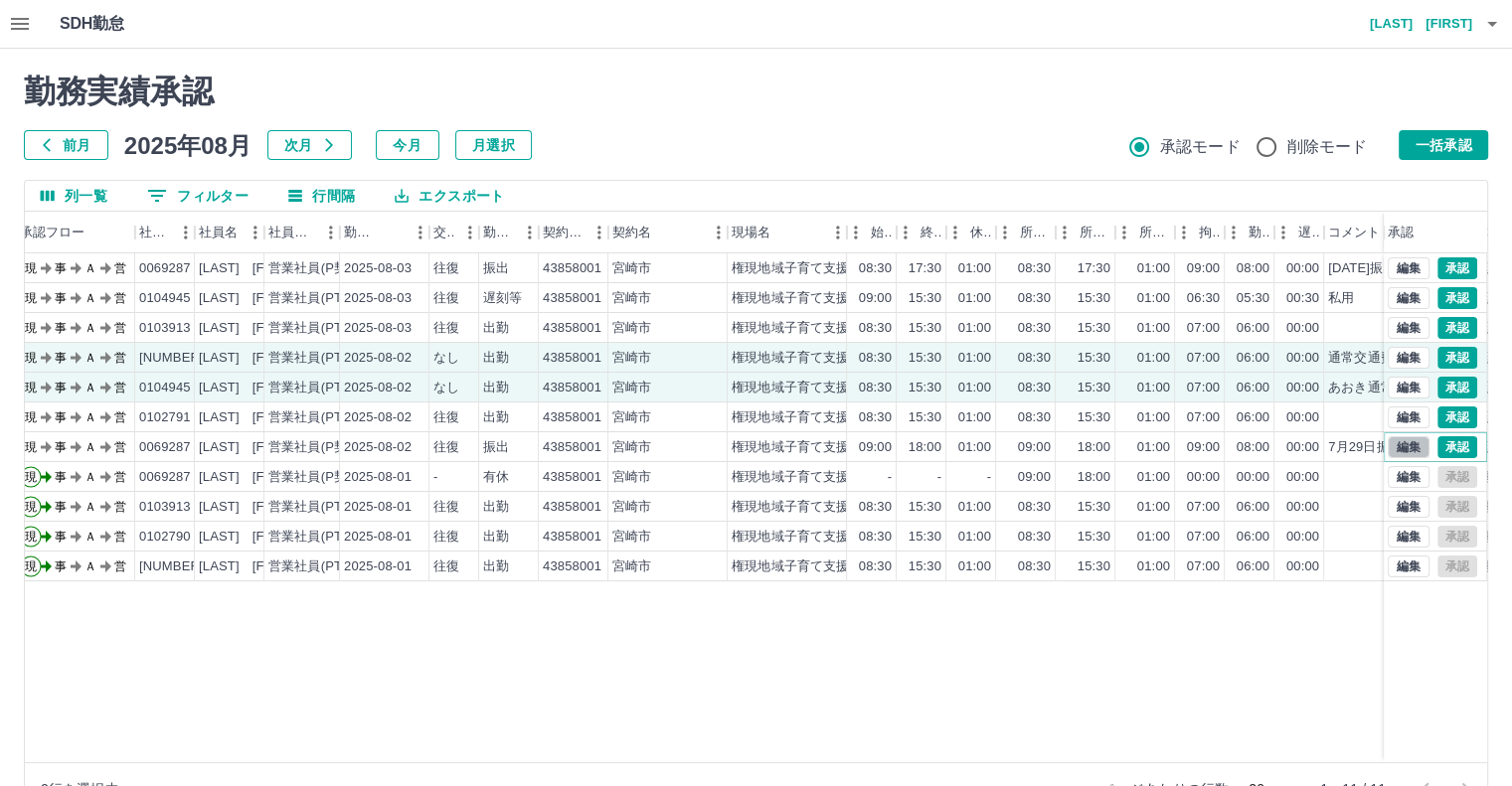 click on "編集" at bounding box center (1409, 447) 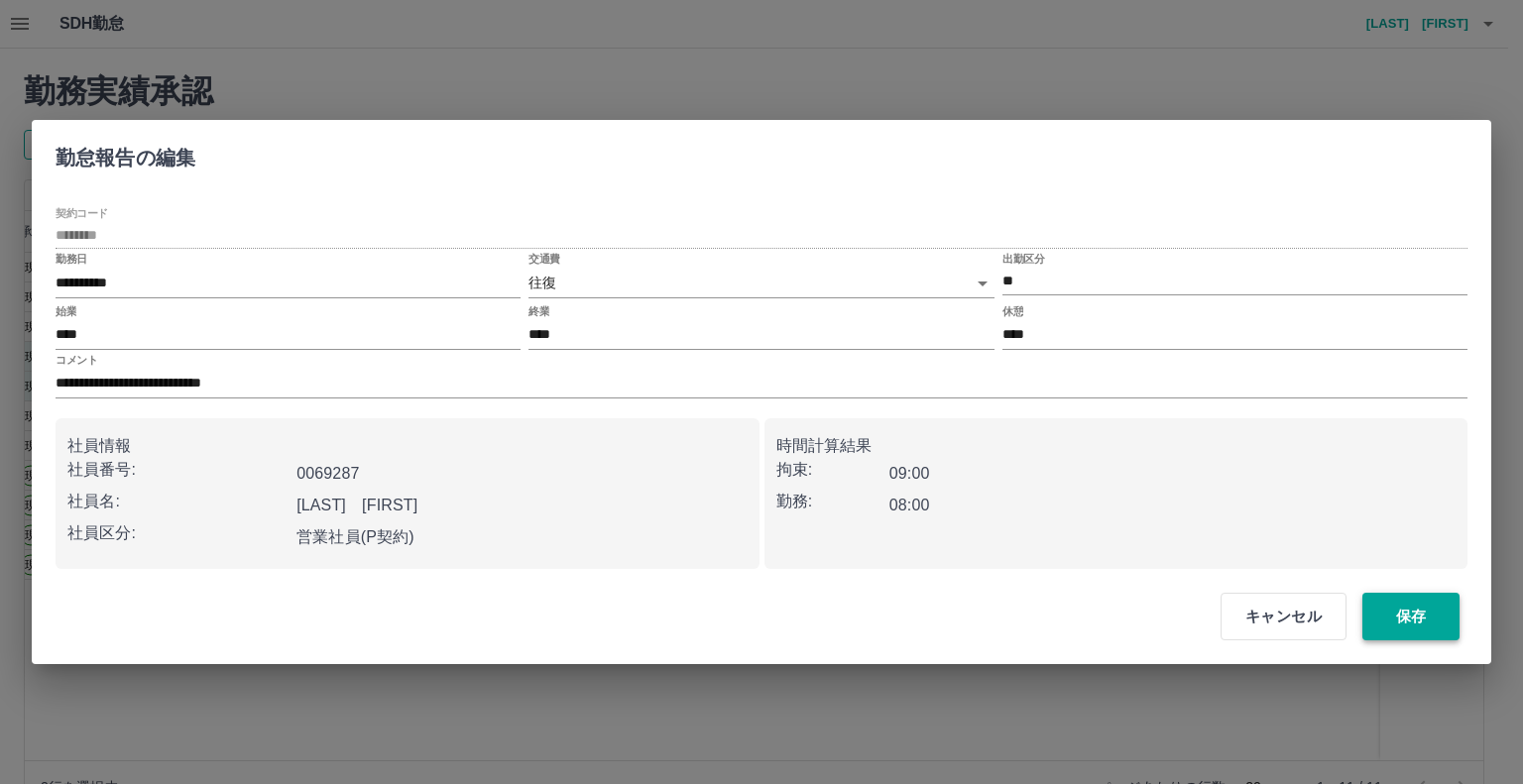 click on "保存" at bounding box center (1411, 616) 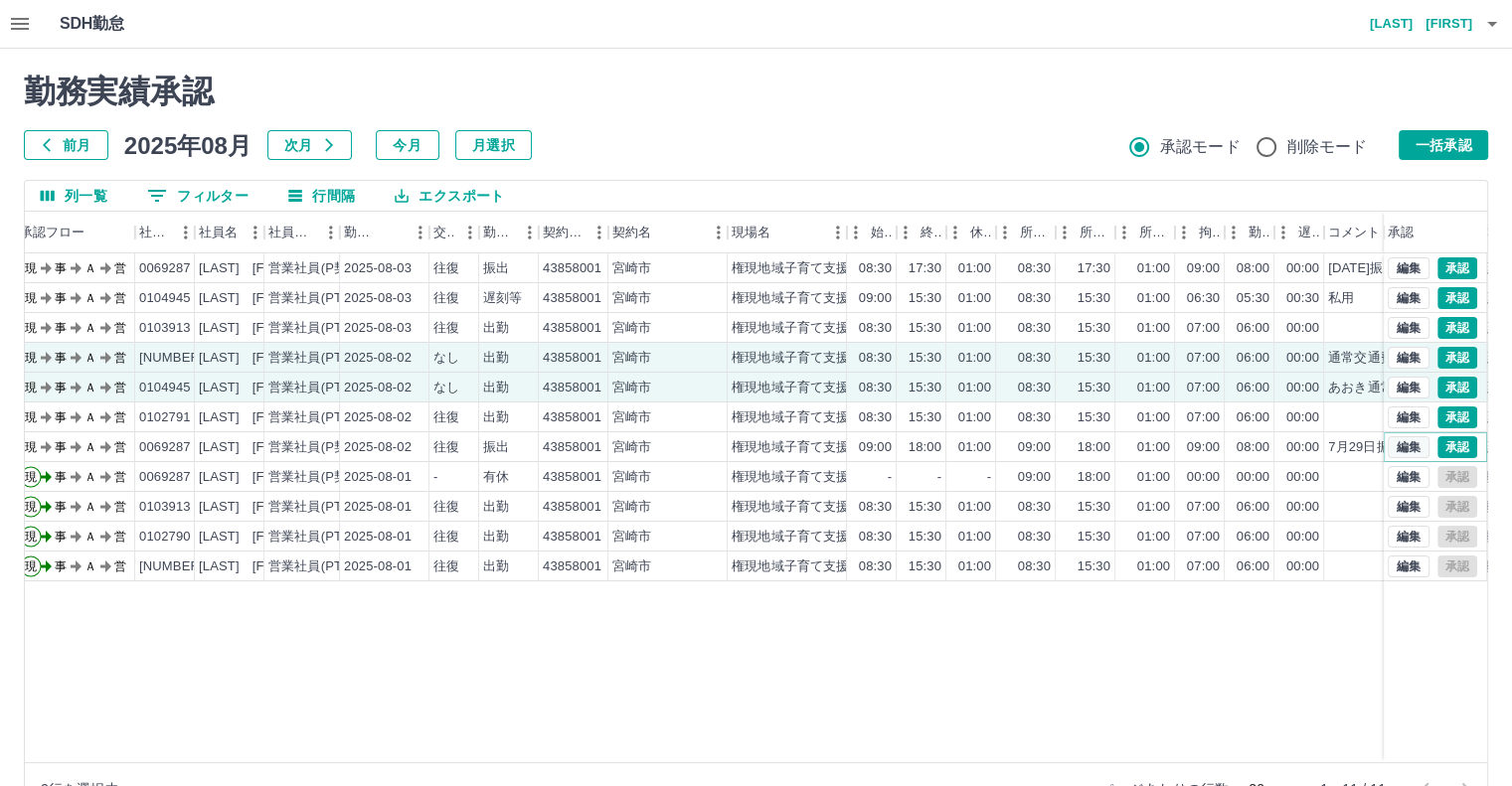 click on "編集" at bounding box center [1409, 447] 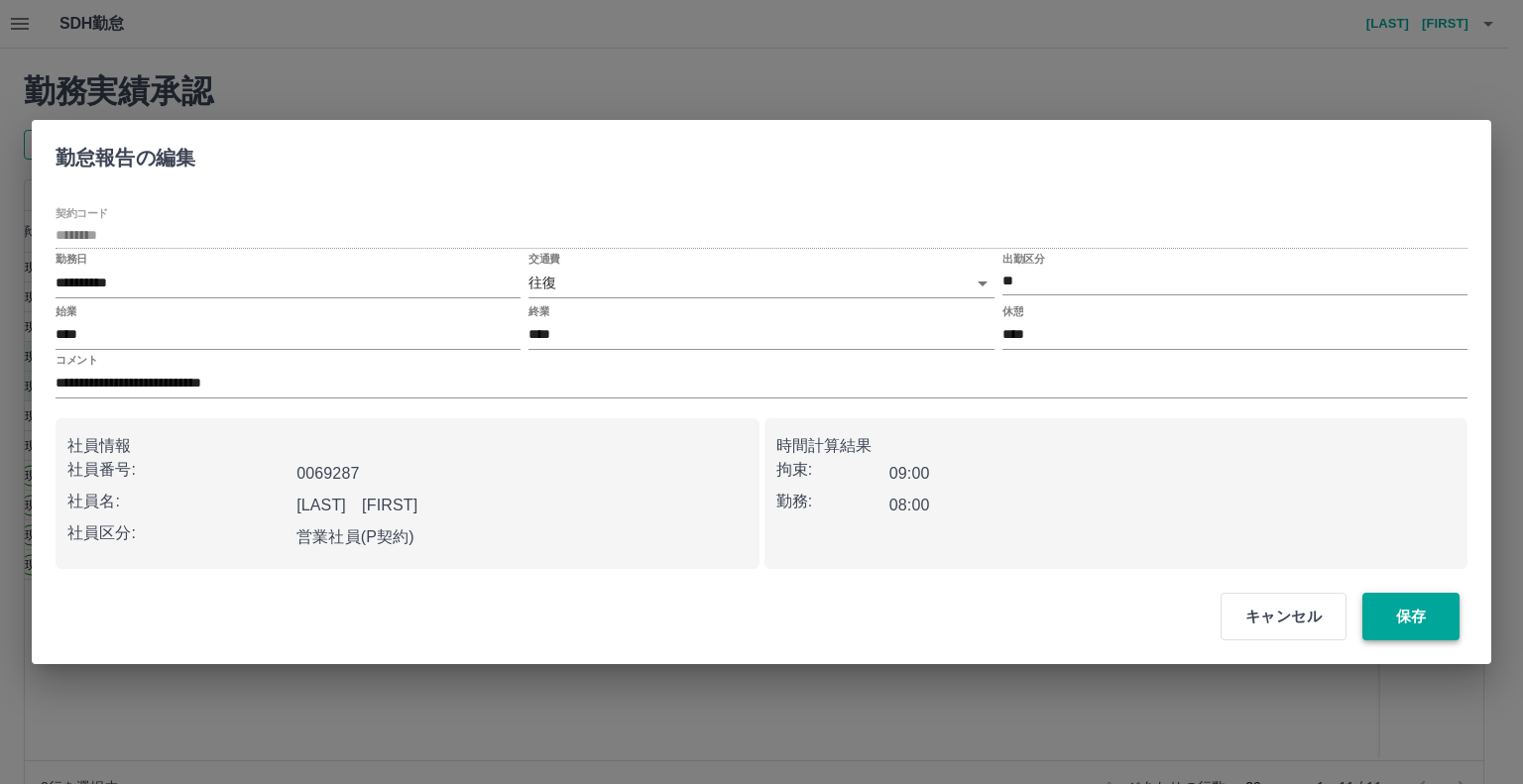 click on "保存" at bounding box center (1411, 616) 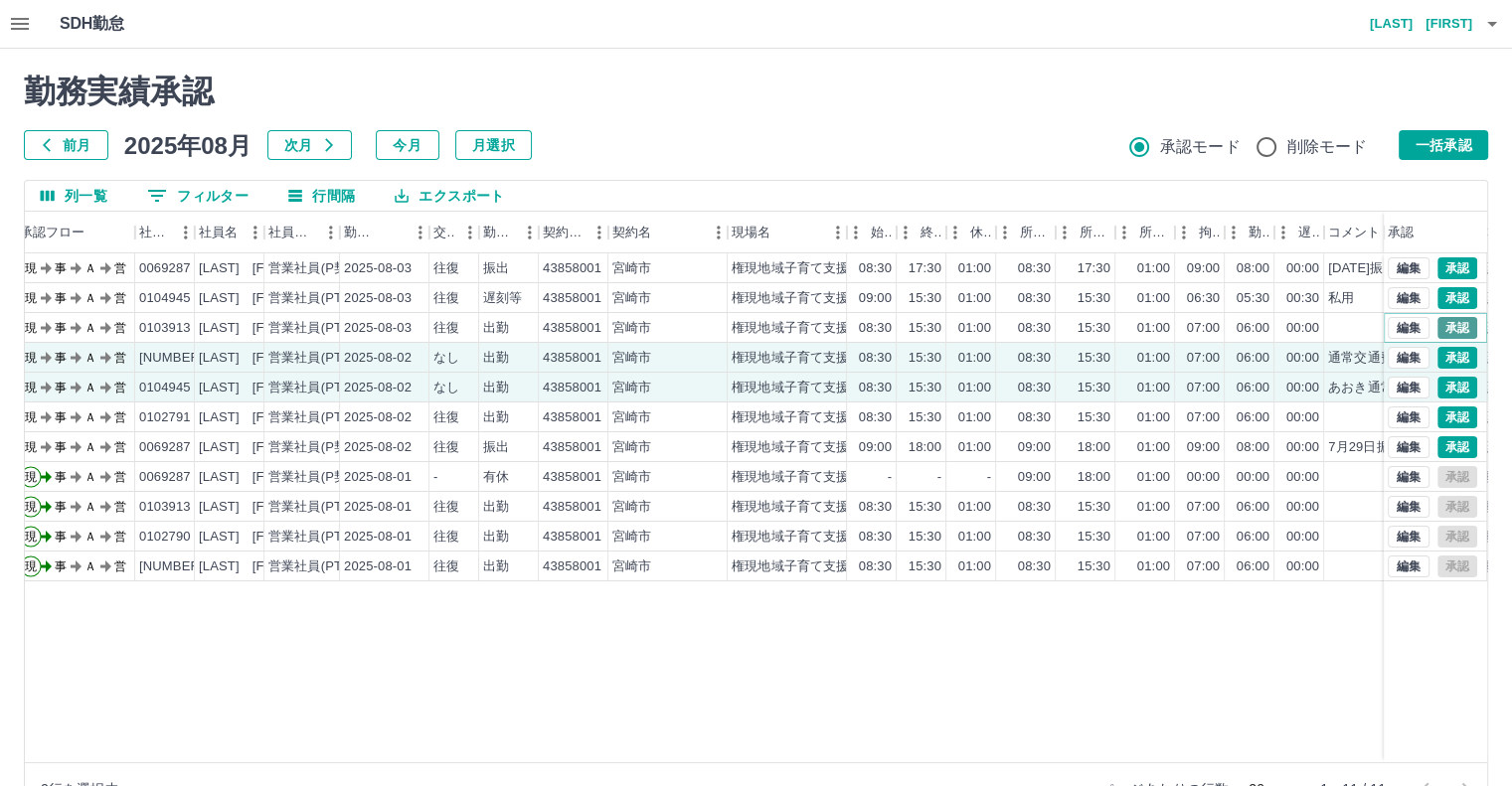 click on "承認" at bounding box center [1457, 328] 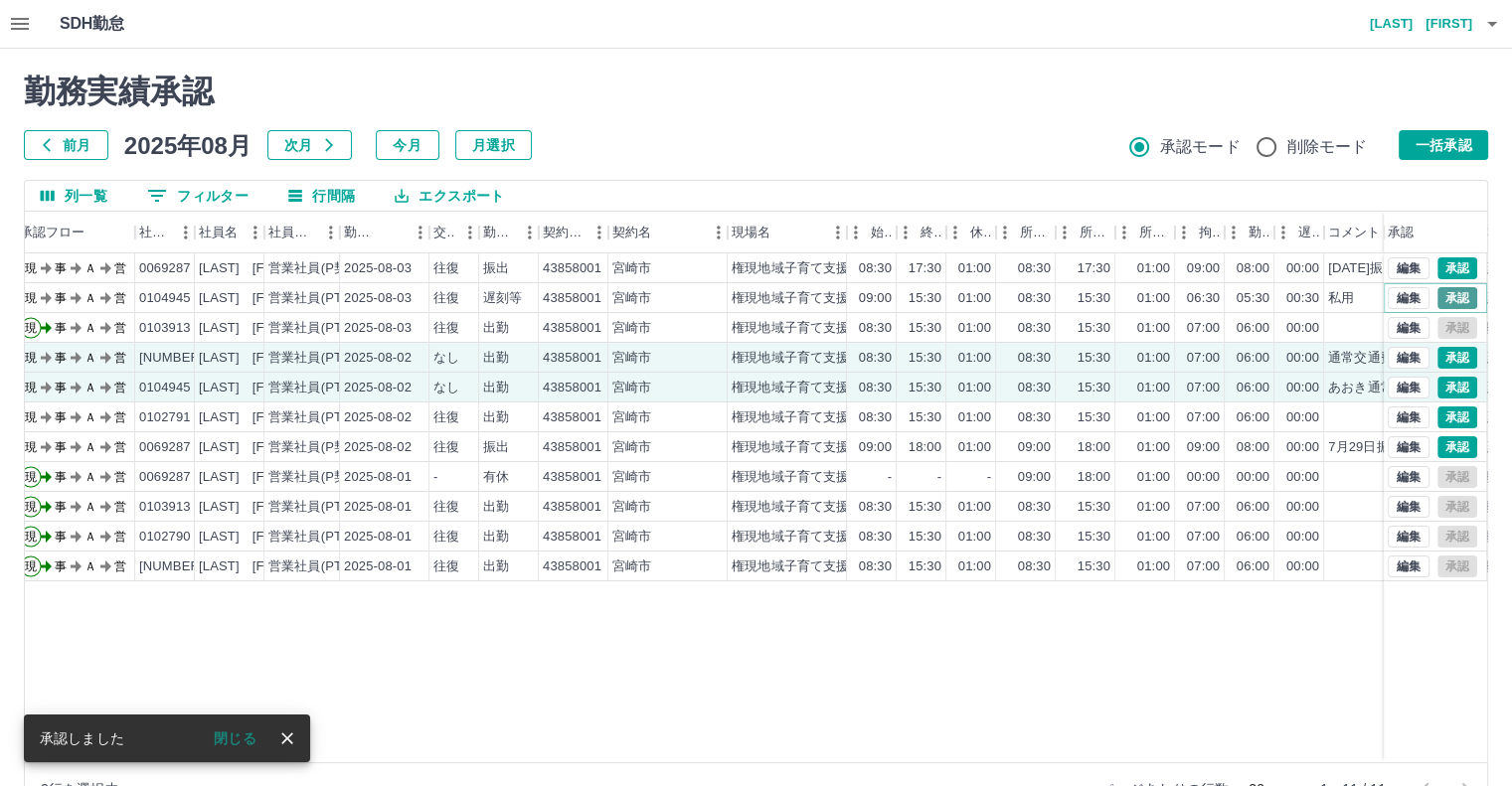 click on "承認" at bounding box center (1457, 298) 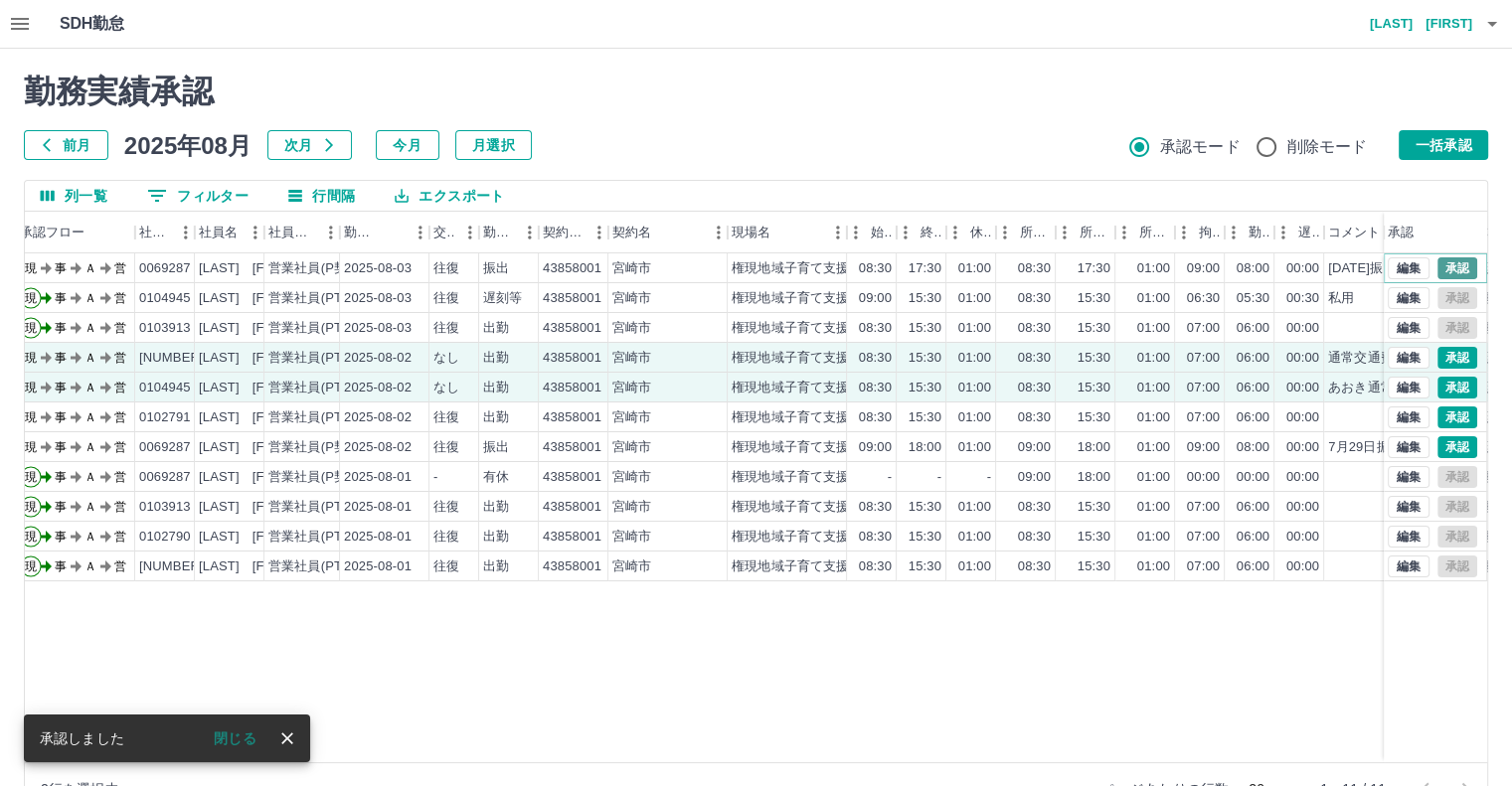 click on "承認" at bounding box center (1457, 268) 